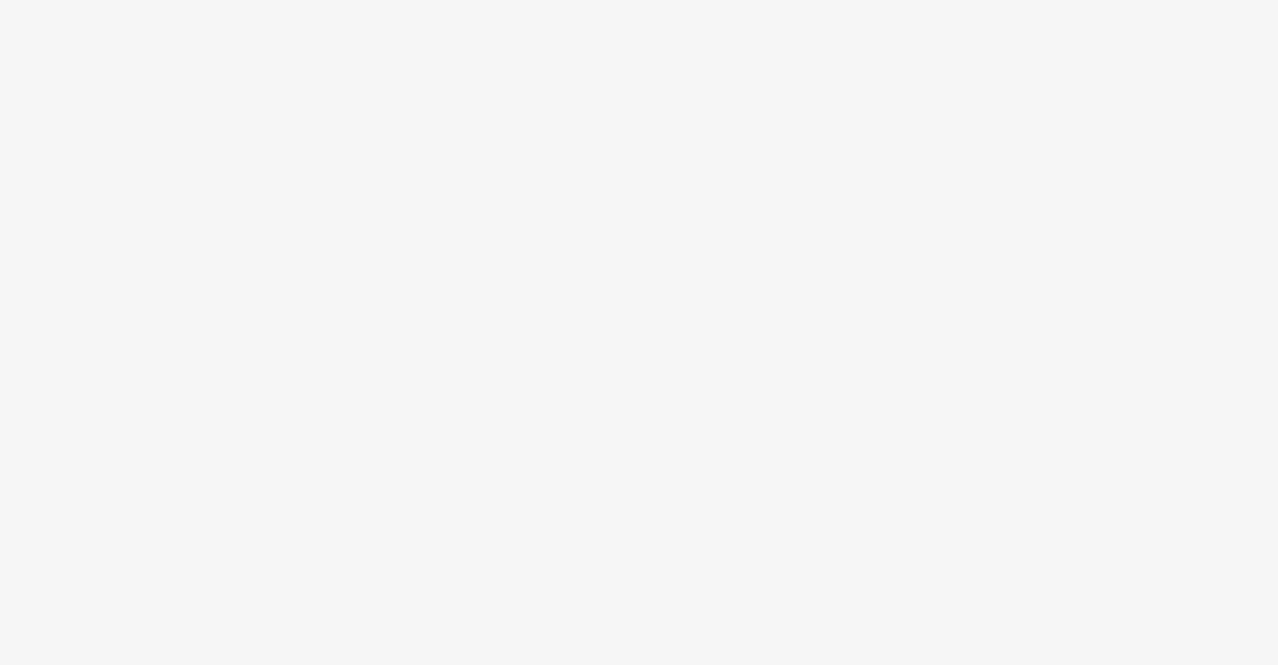 scroll, scrollTop: 0, scrollLeft: 0, axis: both 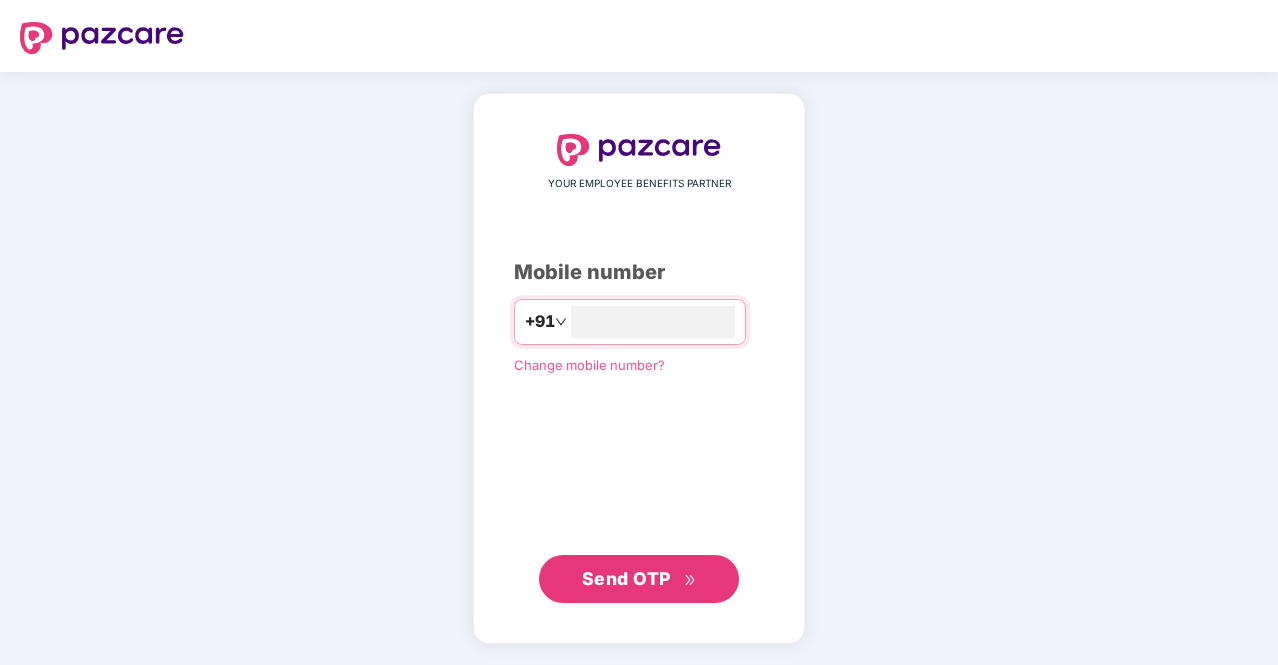 click on "+91" at bounding box center (630, 322) 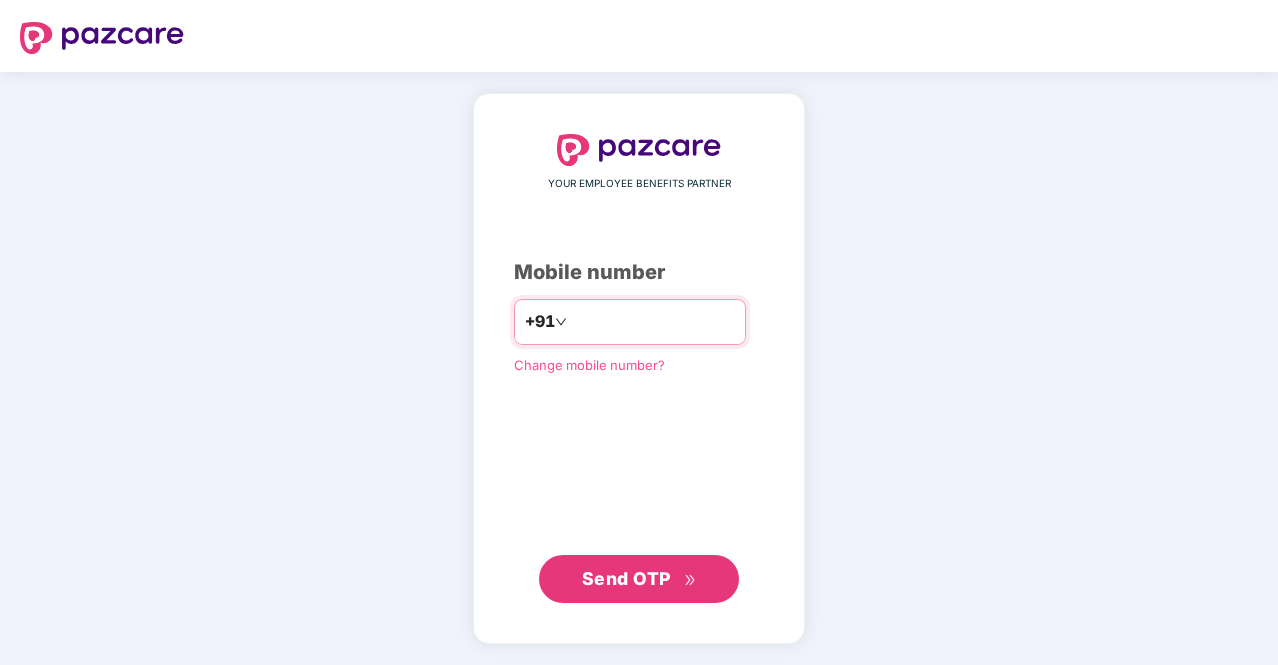 click at bounding box center [653, 322] 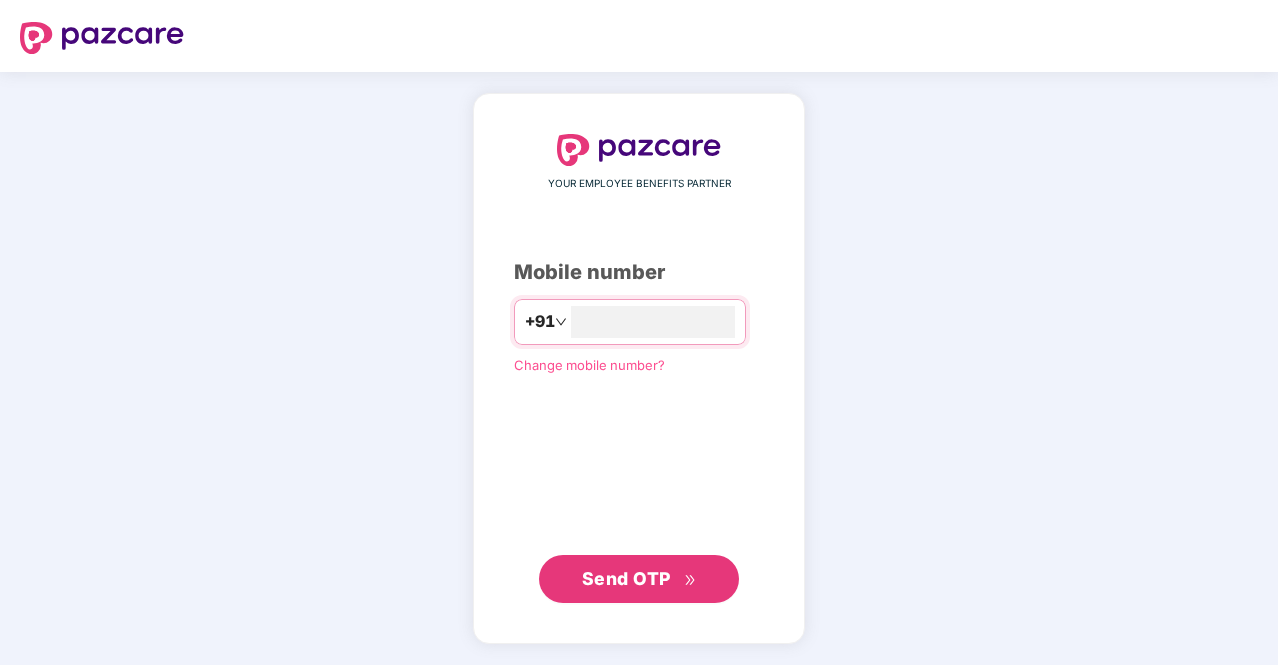 click on "Send OTP" at bounding box center [626, 578] 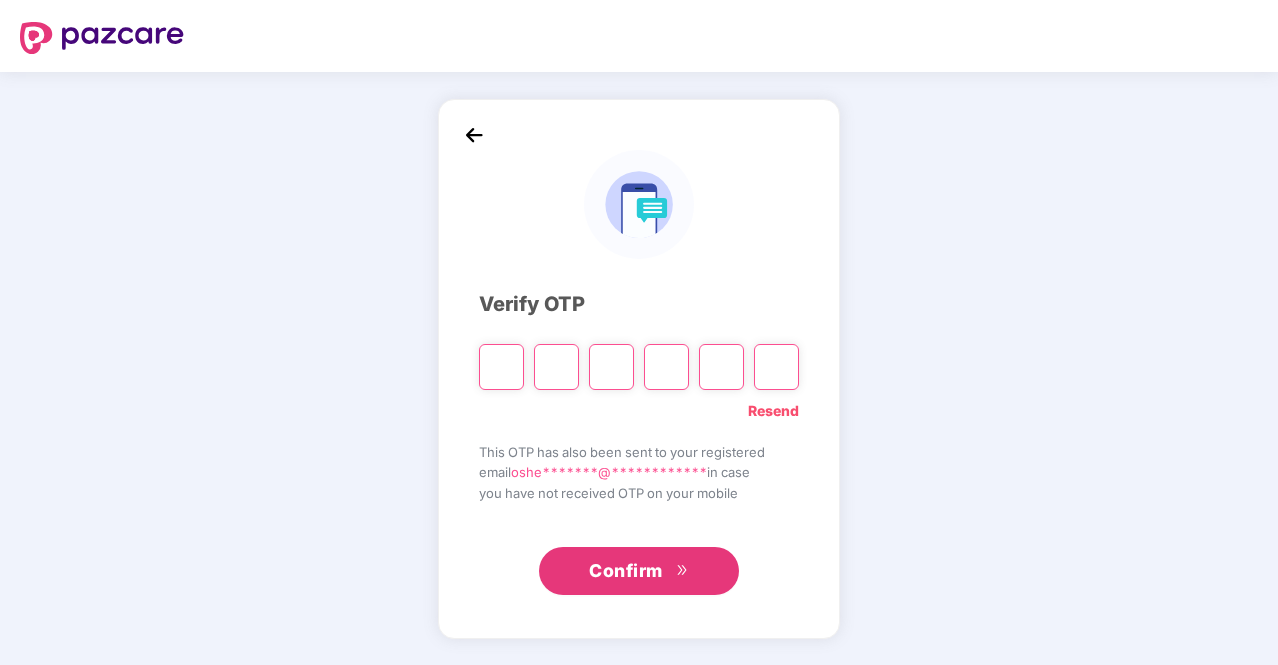 type on "*" 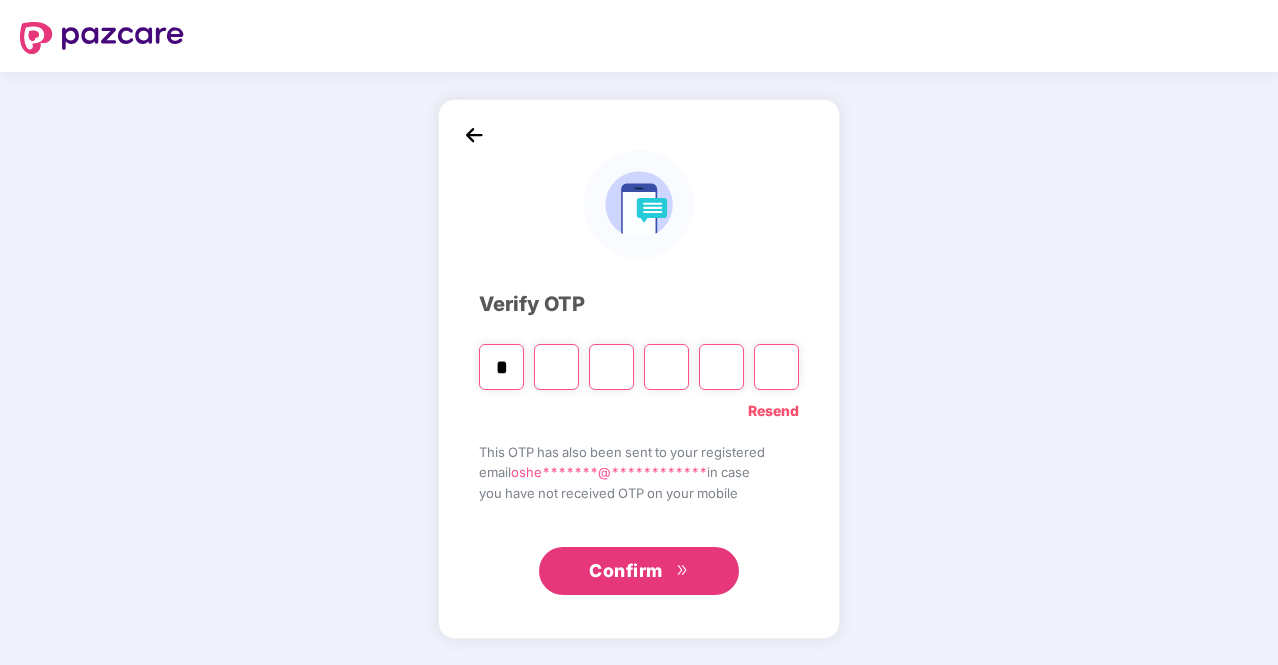 type on "*" 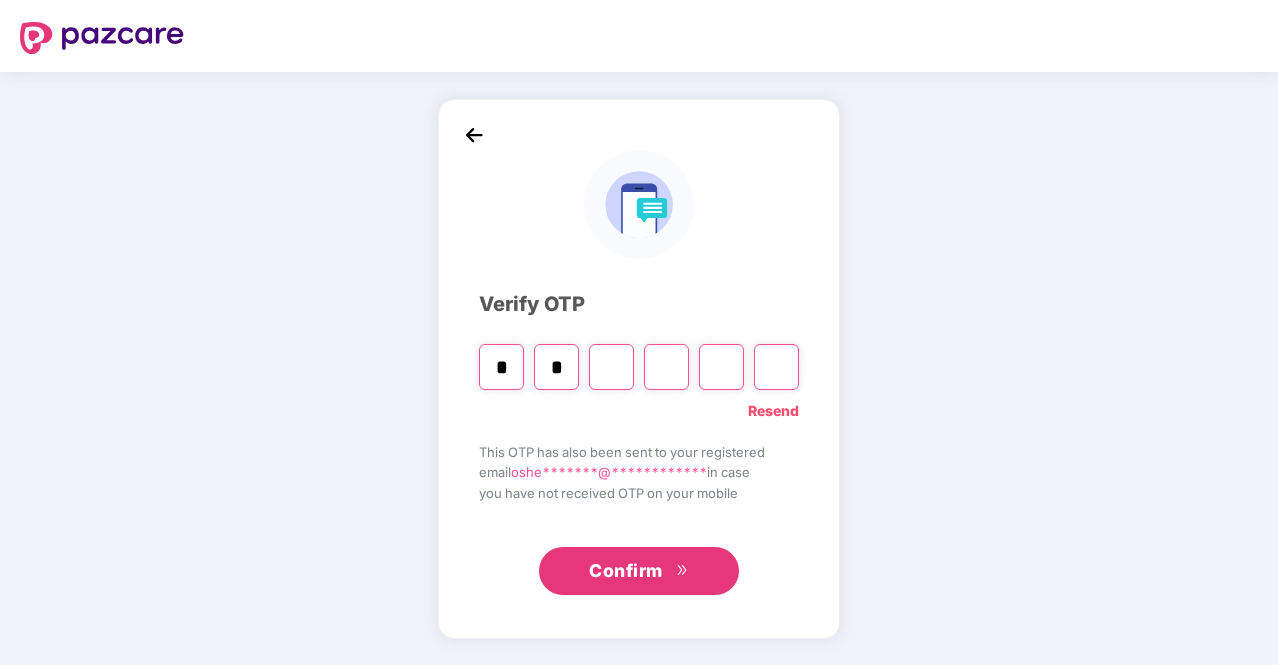 type on "*" 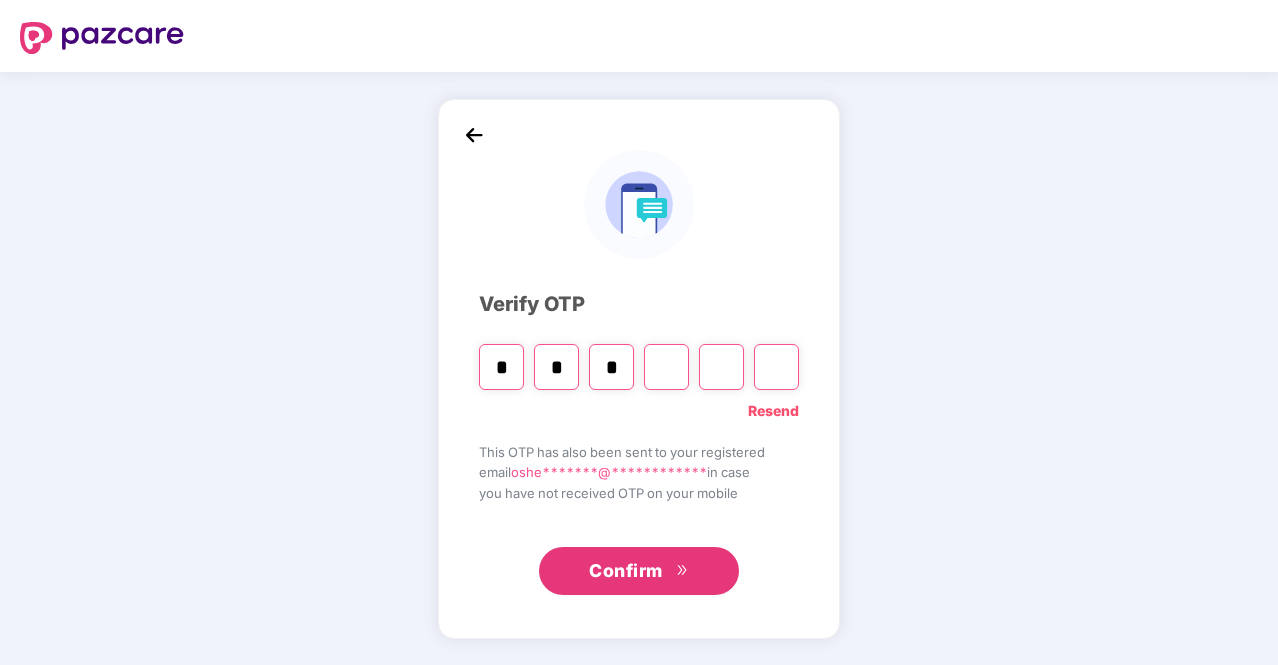 type on "*" 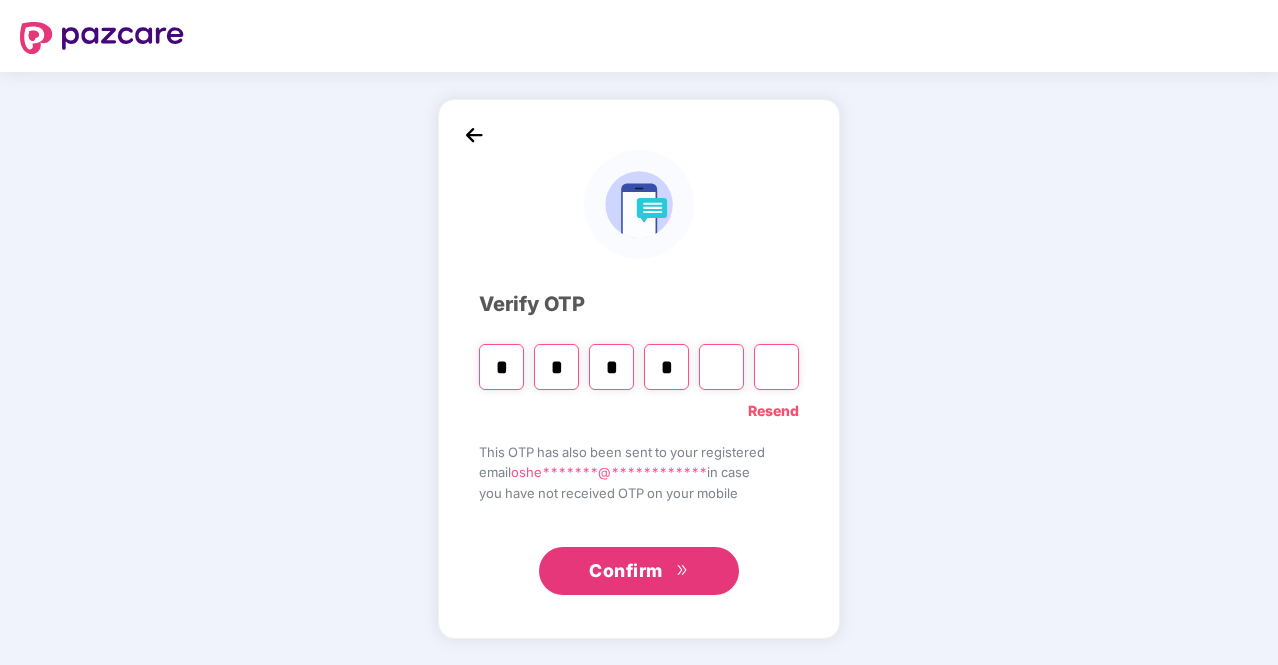 type on "*" 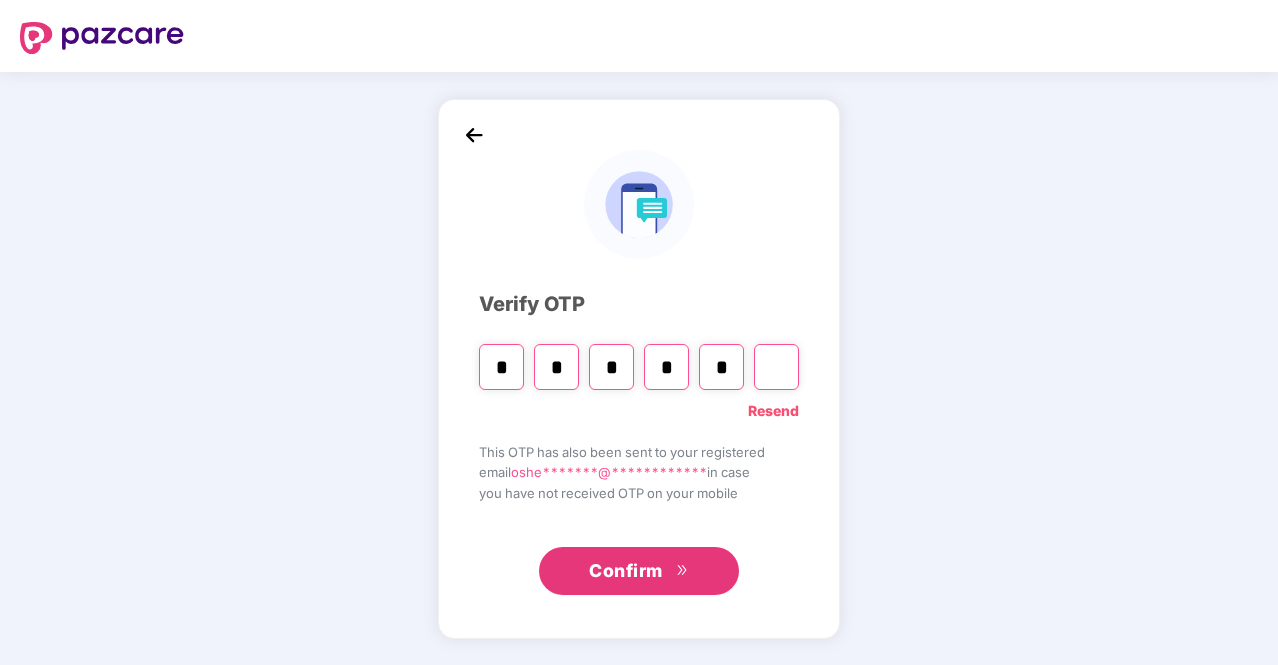 type on "*" 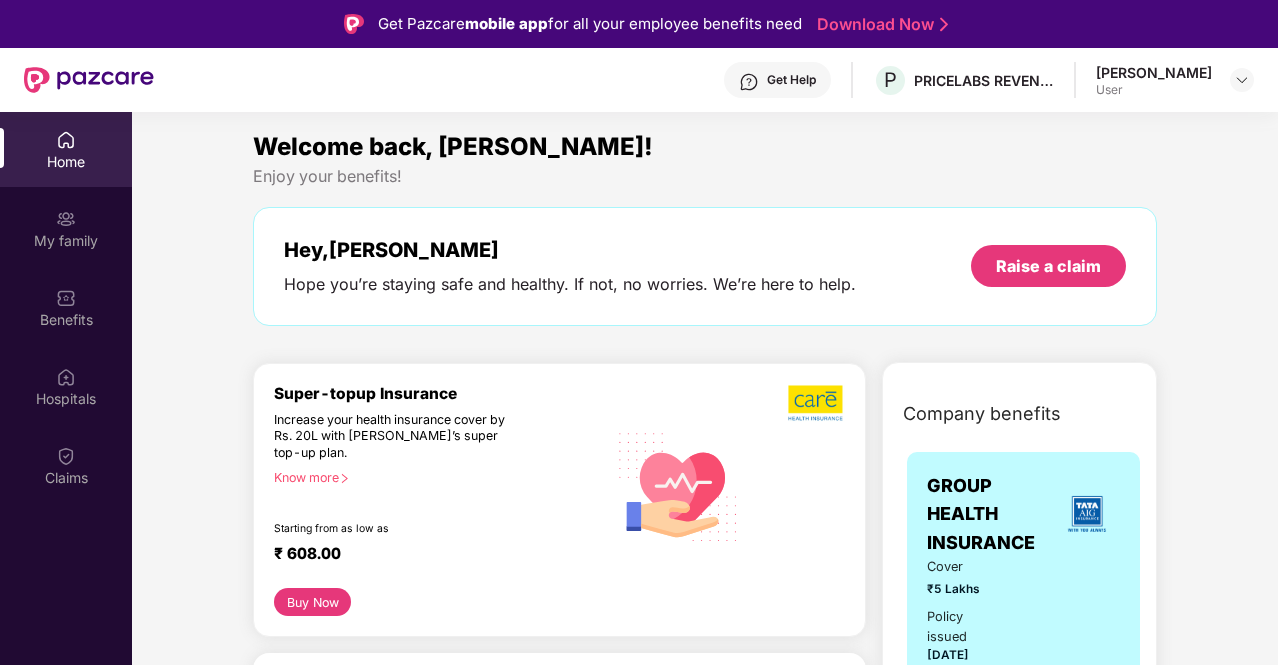 click on "User" at bounding box center [1154, 90] 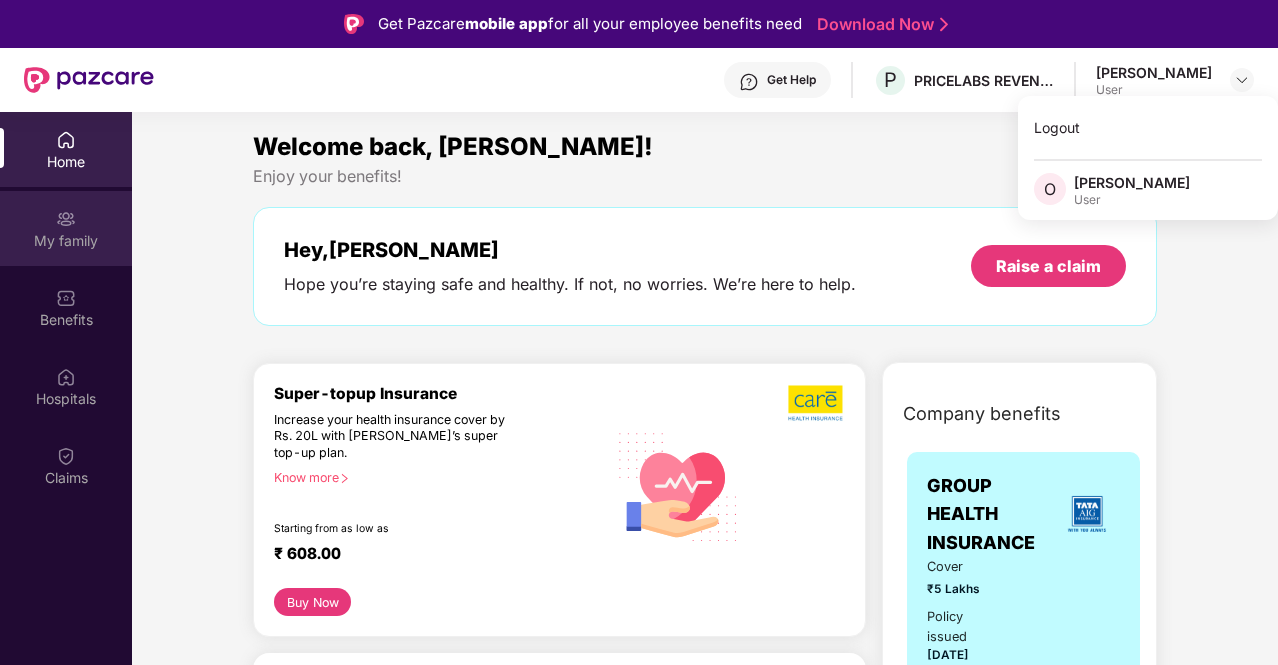 click on "My family" at bounding box center (66, 241) 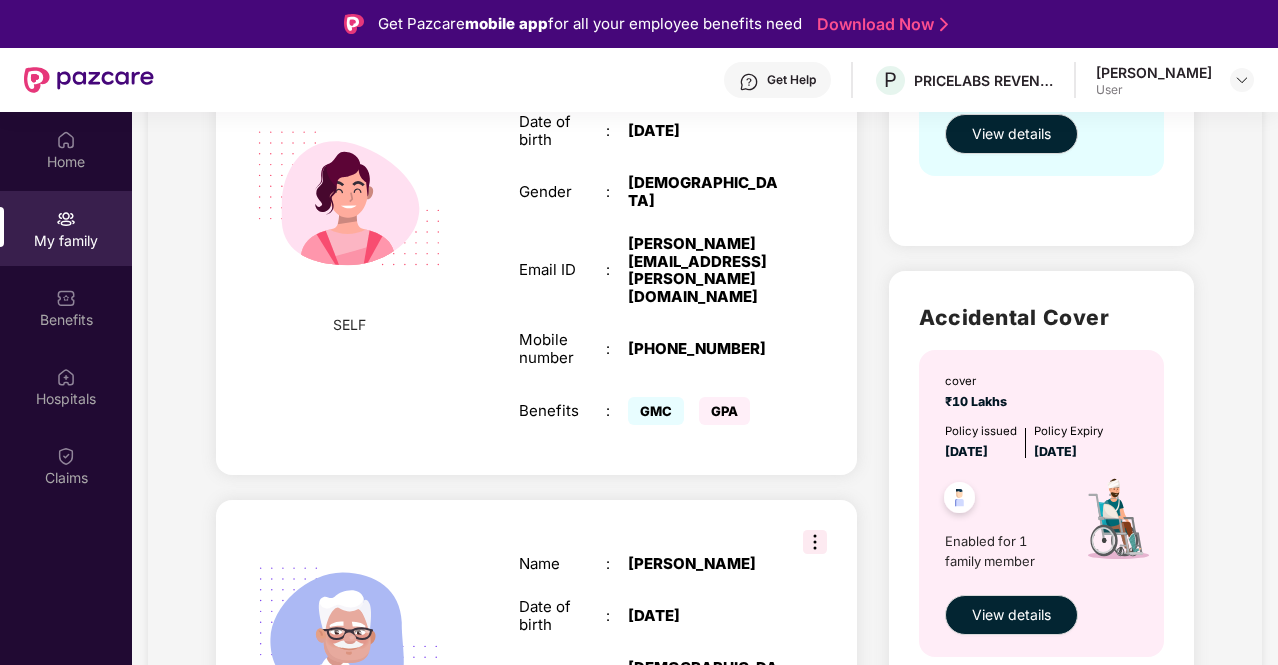 scroll, scrollTop: 525, scrollLeft: 0, axis: vertical 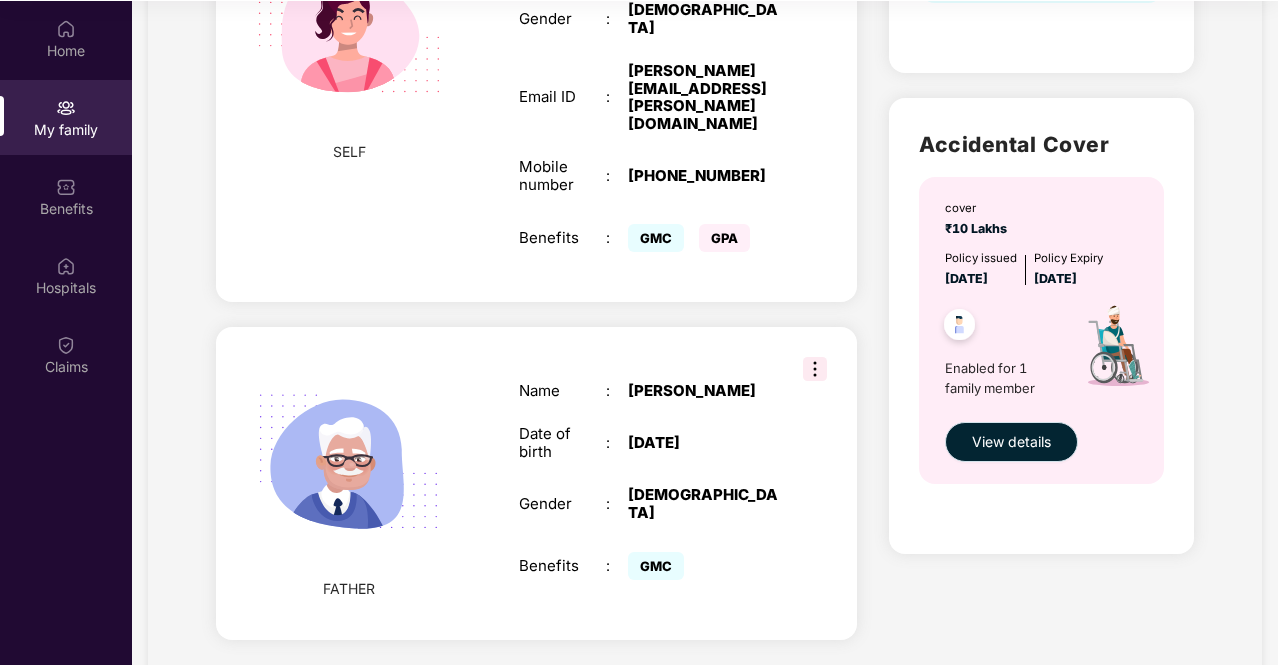 click on "View details" at bounding box center [1011, 442] 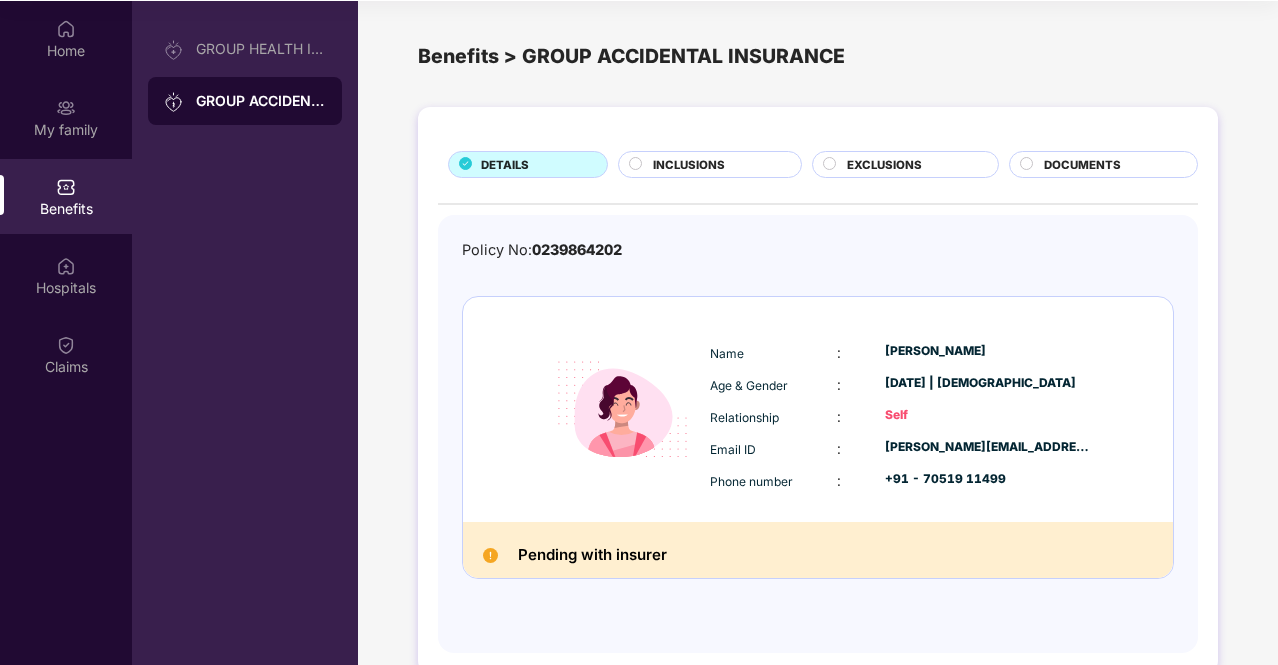 scroll, scrollTop: 34, scrollLeft: 0, axis: vertical 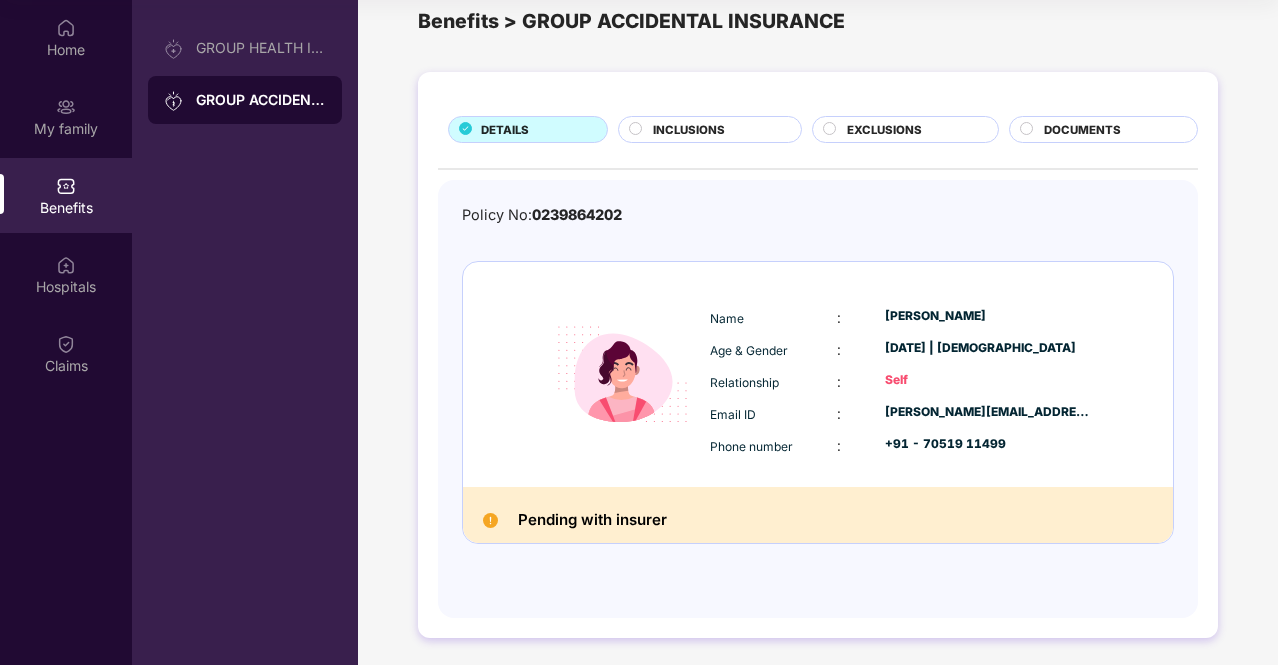 click on "INCLUSIONS" at bounding box center (689, 130) 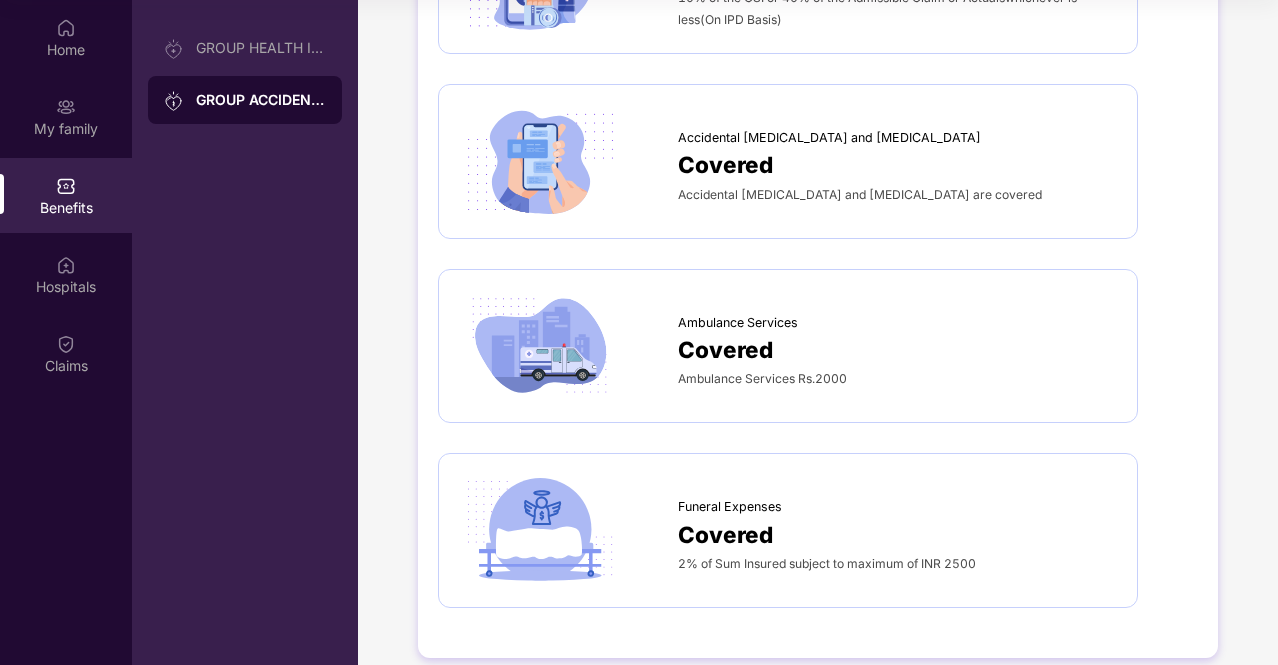 scroll, scrollTop: 1292, scrollLeft: 0, axis: vertical 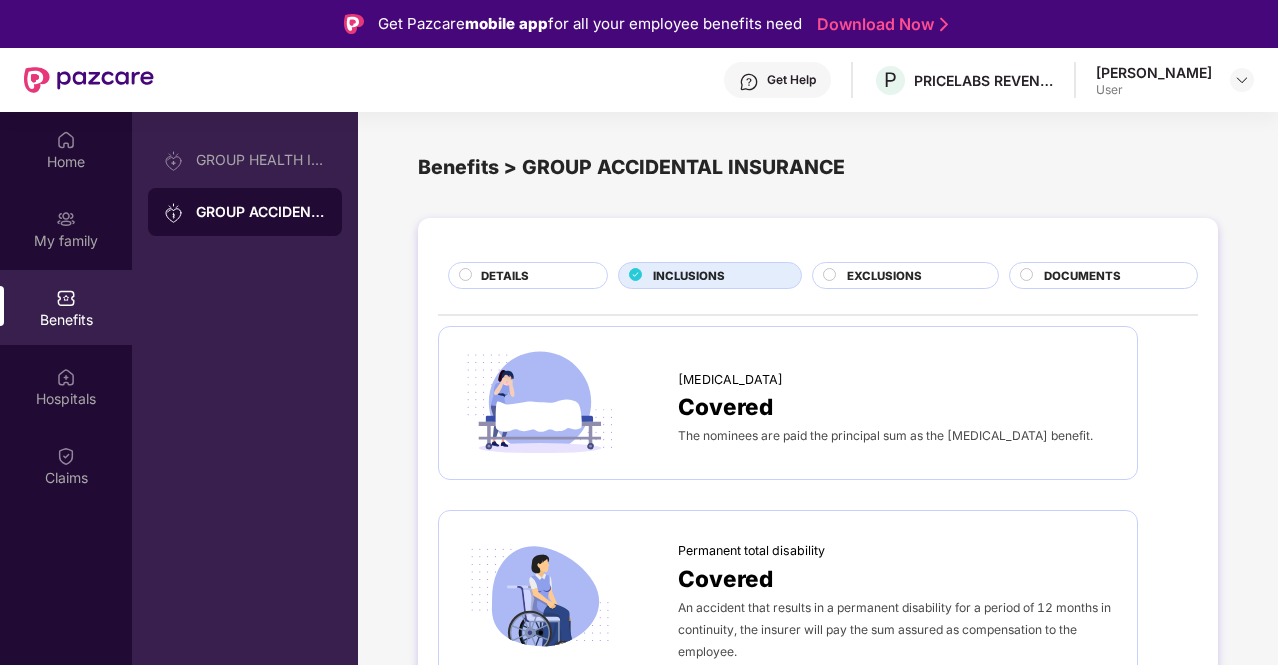 click on "EXCLUSIONS" at bounding box center (884, 276) 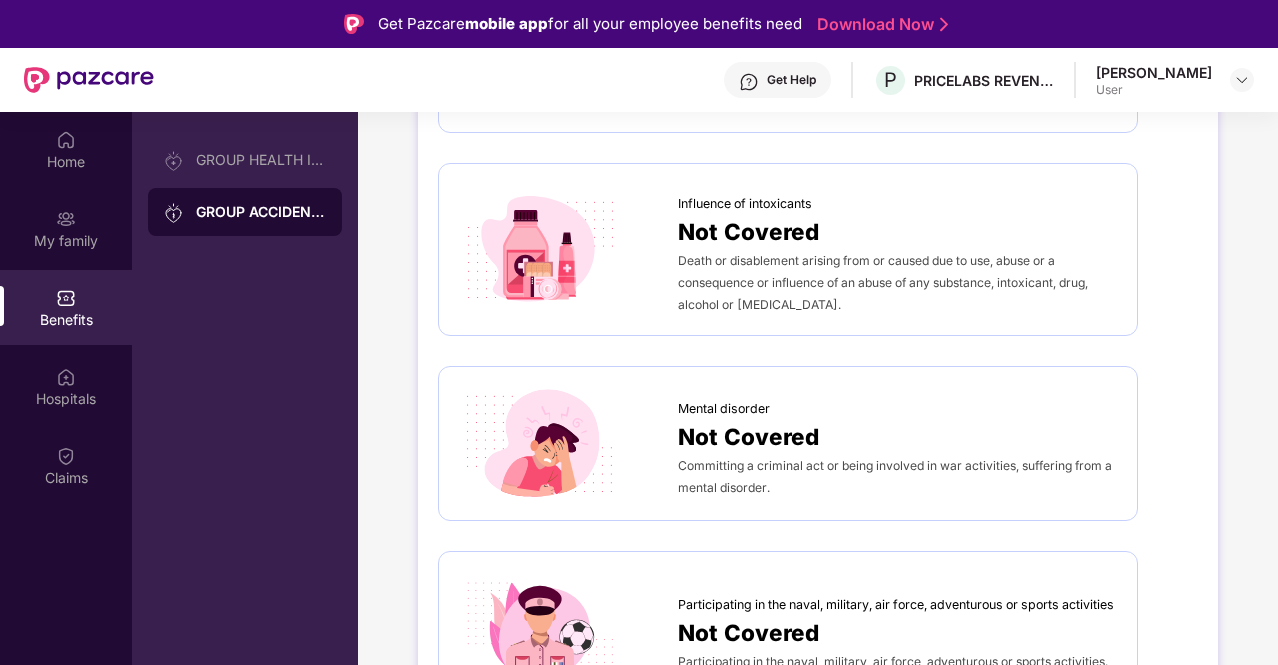 scroll, scrollTop: 1088, scrollLeft: 0, axis: vertical 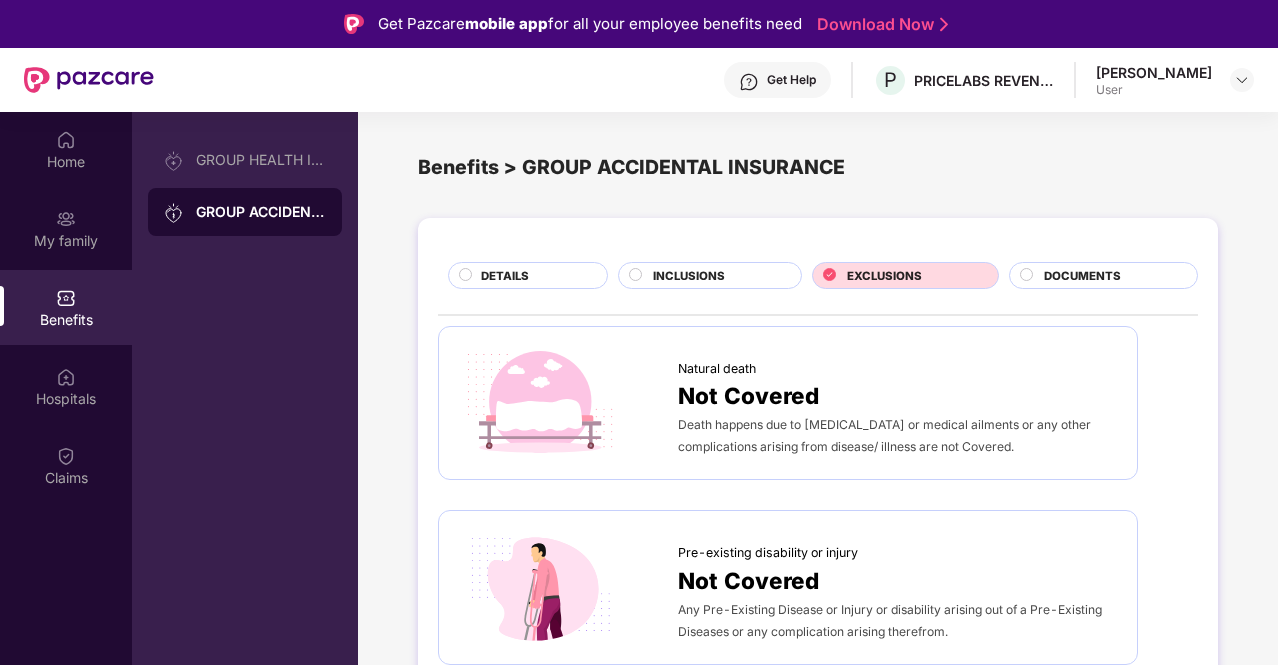 click on "DOCUMENTS" at bounding box center (1082, 276) 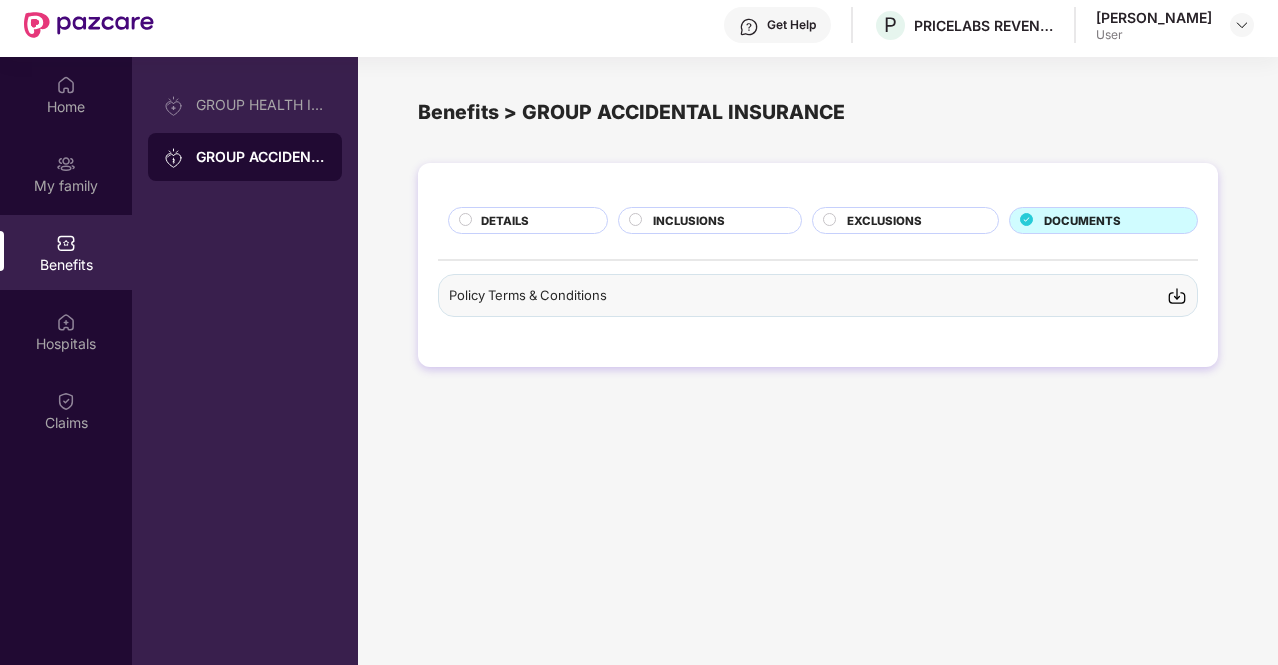 scroll, scrollTop: 56, scrollLeft: 0, axis: vertical 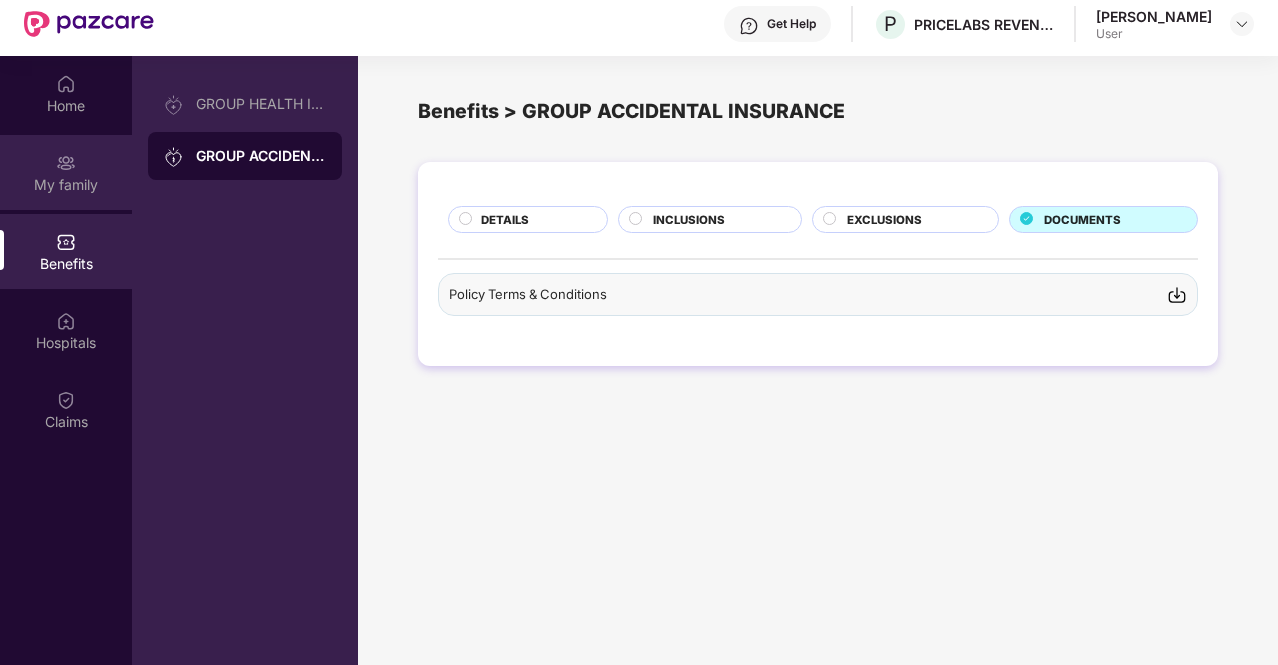 click on "My family" at bounding box center (66, 185) 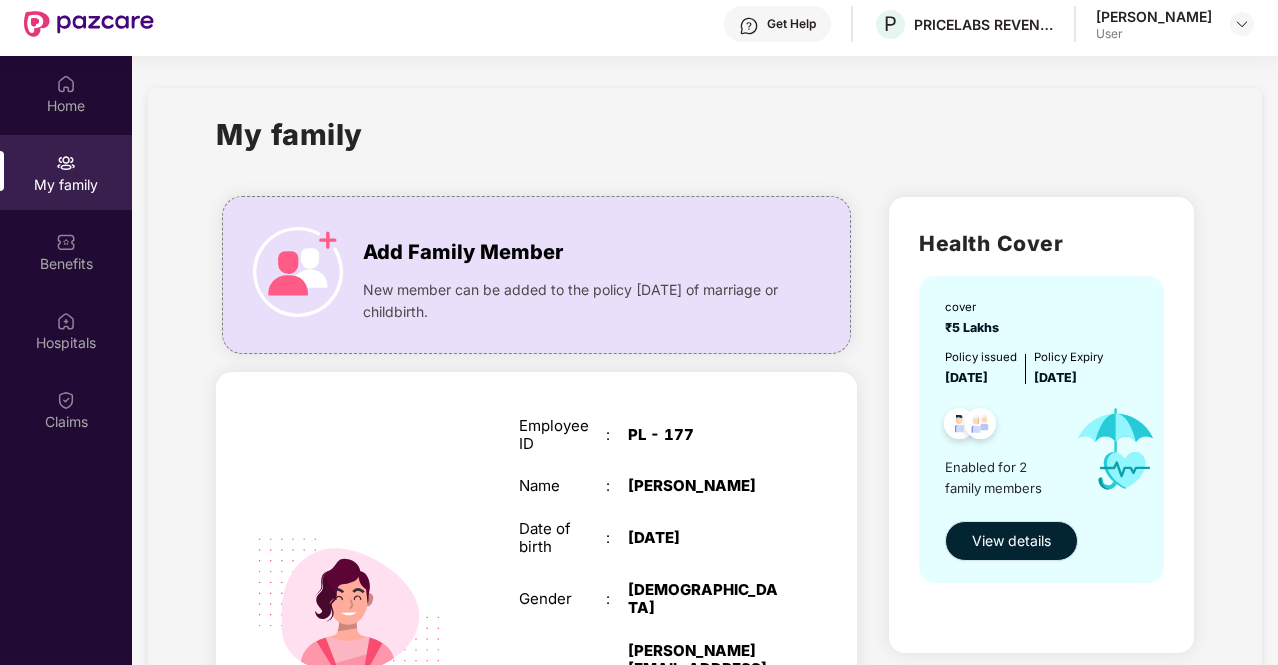 click on "View details" at bounding box center [1011, 541] 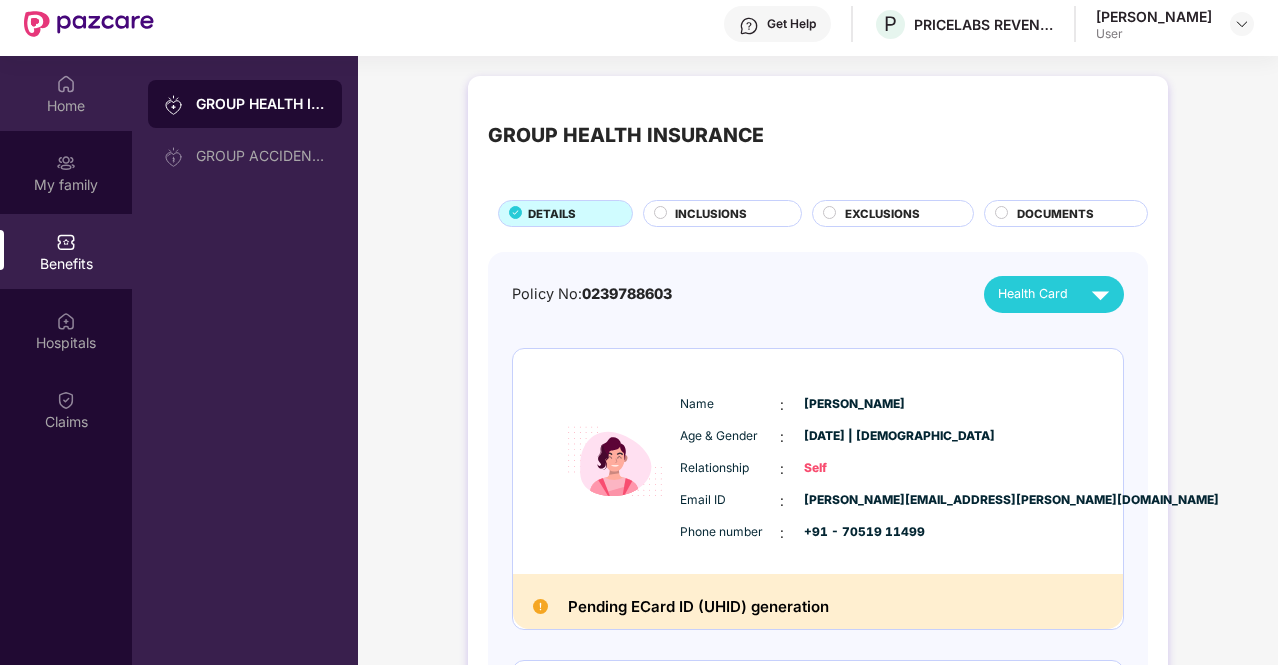 click on "Home" at bounding box center (66, 106) 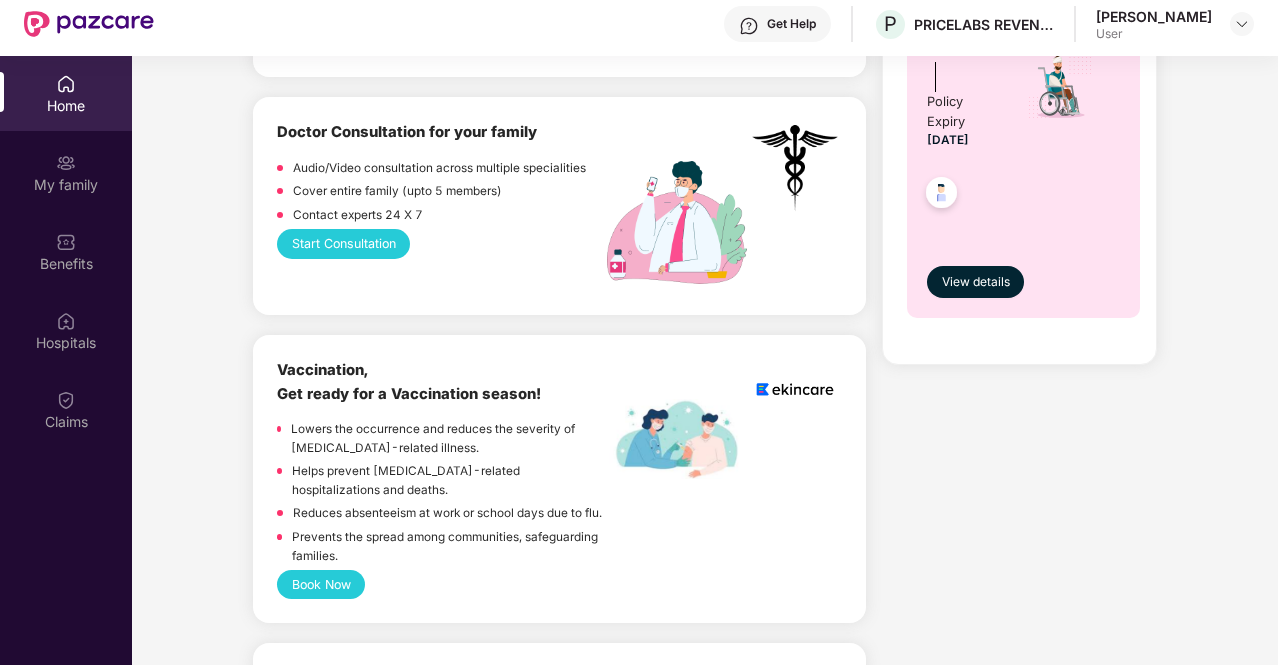 scroll, scrollTop: 1054, scrollLeft: 0, axis: vertical 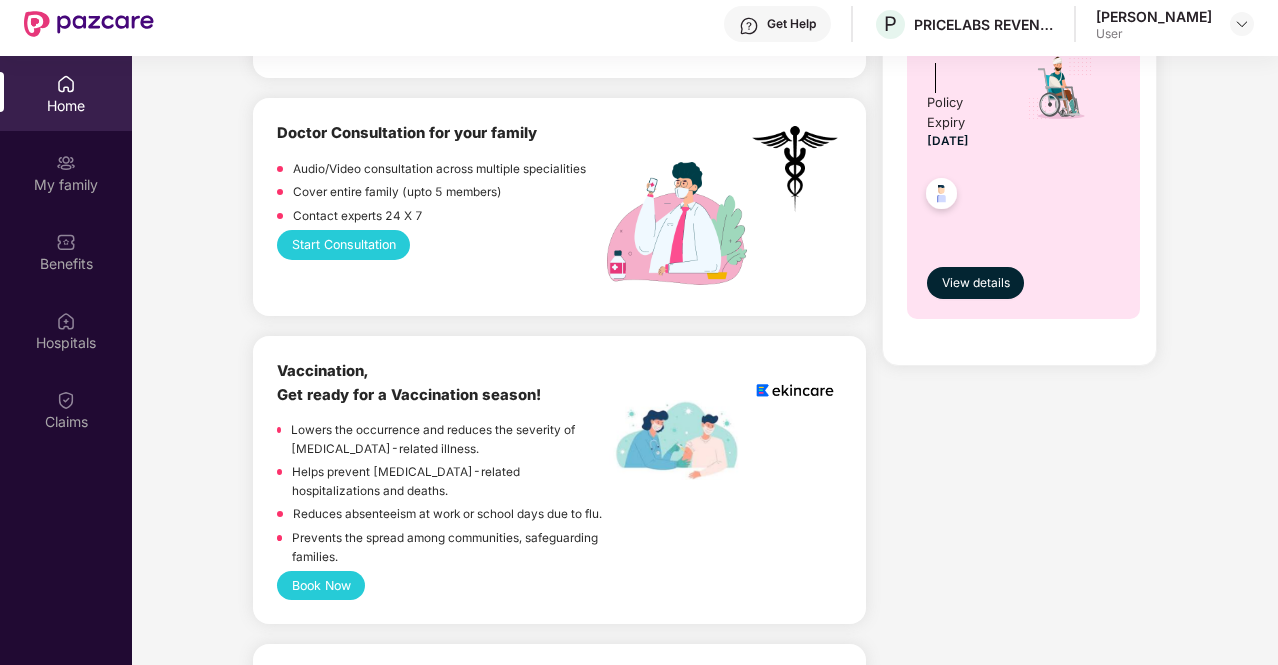 click on "Helps prevent [MEDICAL_DATA]-related hospitalizations and deaths." at bounding box center [449, 481] 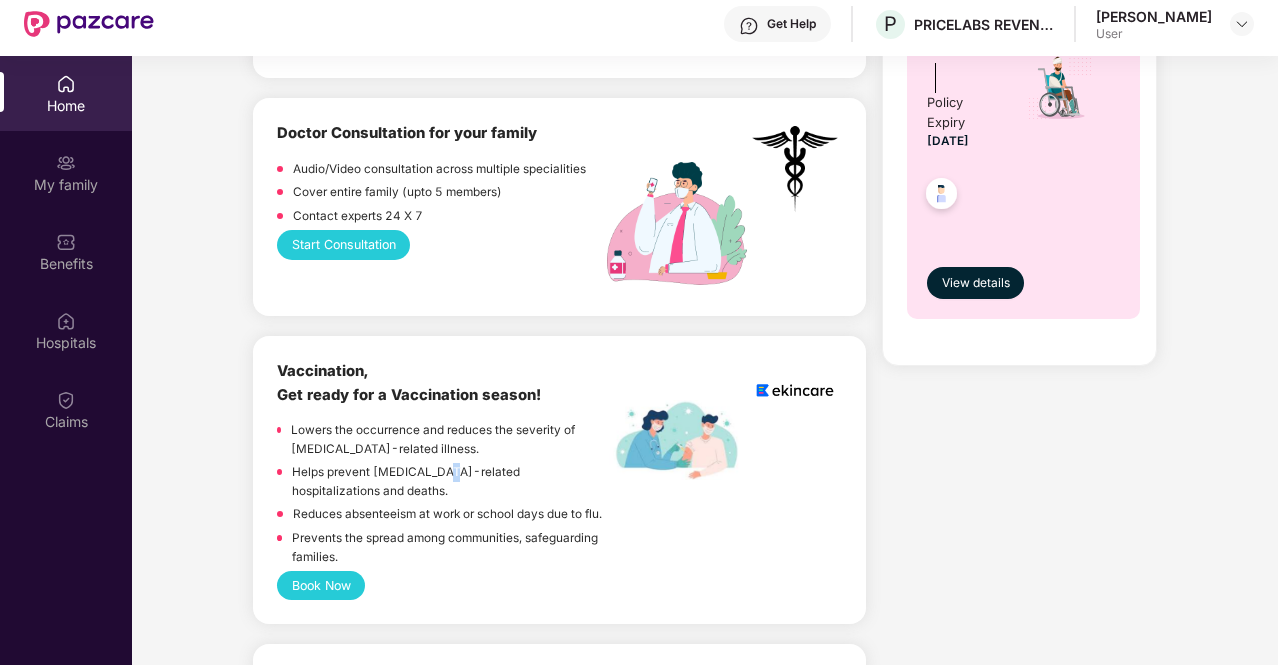 click on "Helps prevent [MEDICAL_DATA]-related hospitalizations and deaths." at bounding box center [449, 481] 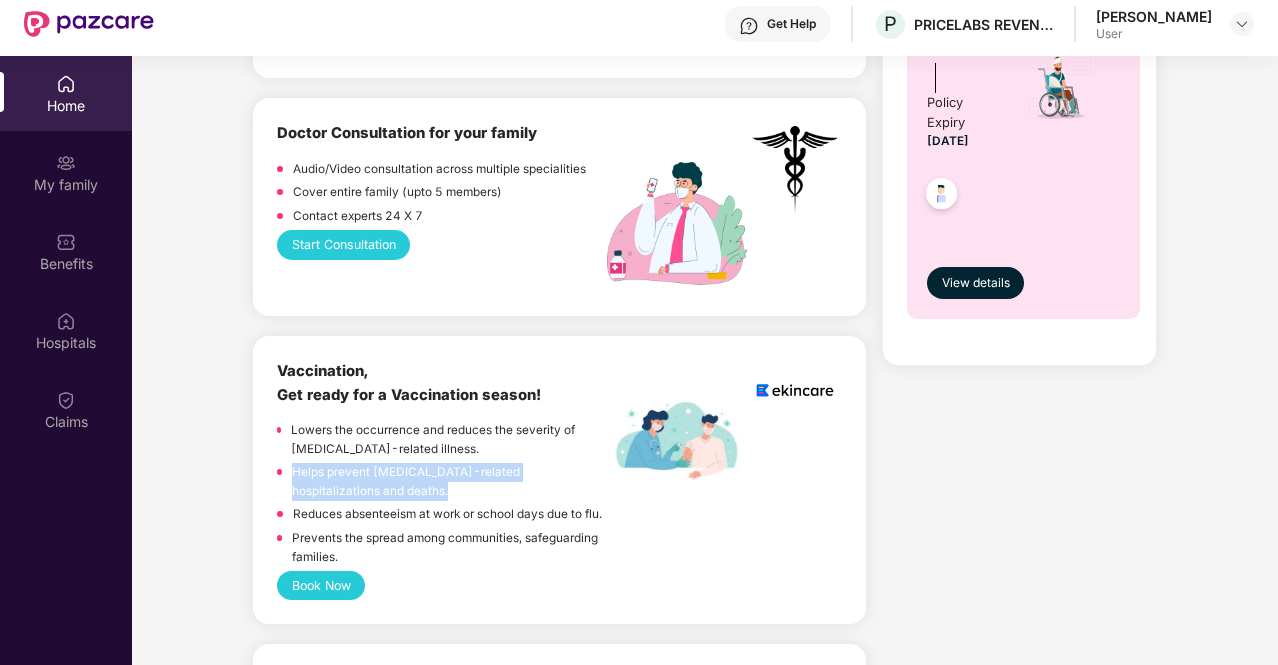 click on "Helps prevent [MEDICAL_DATA]-related hospitalizations and deaths." at bounding box center [449, 481] 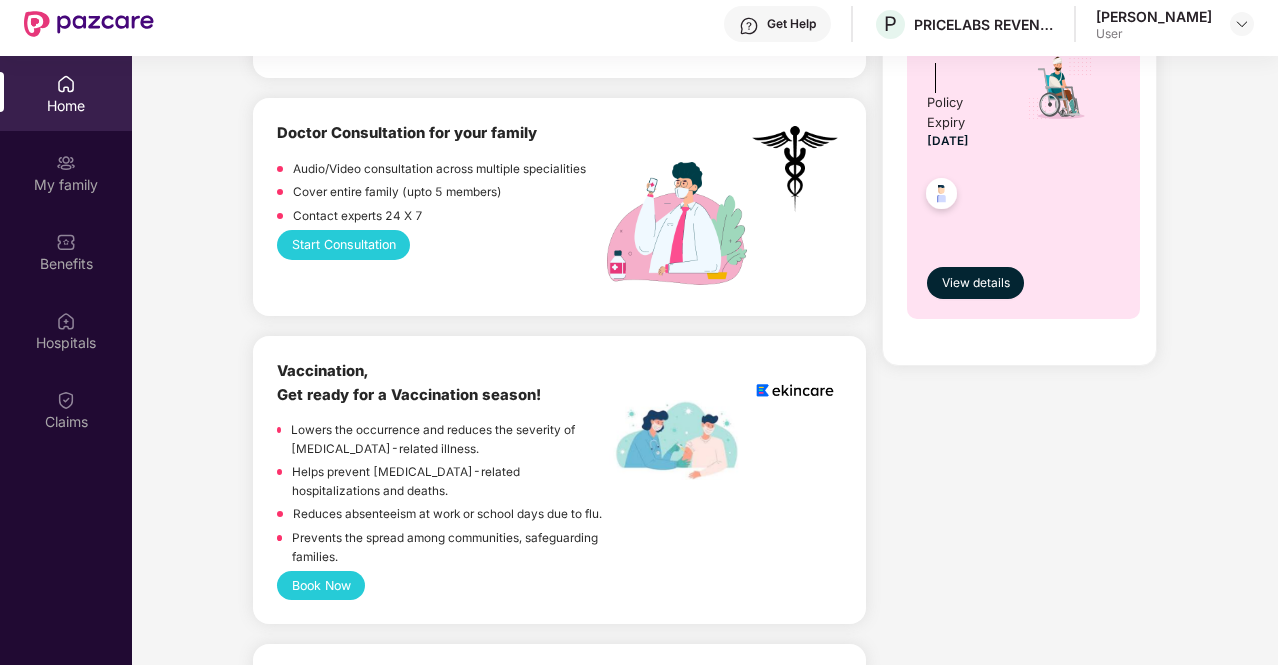 click on "Reduces absenteeism at work or school days due to flu." at bounding box center [447, 514] 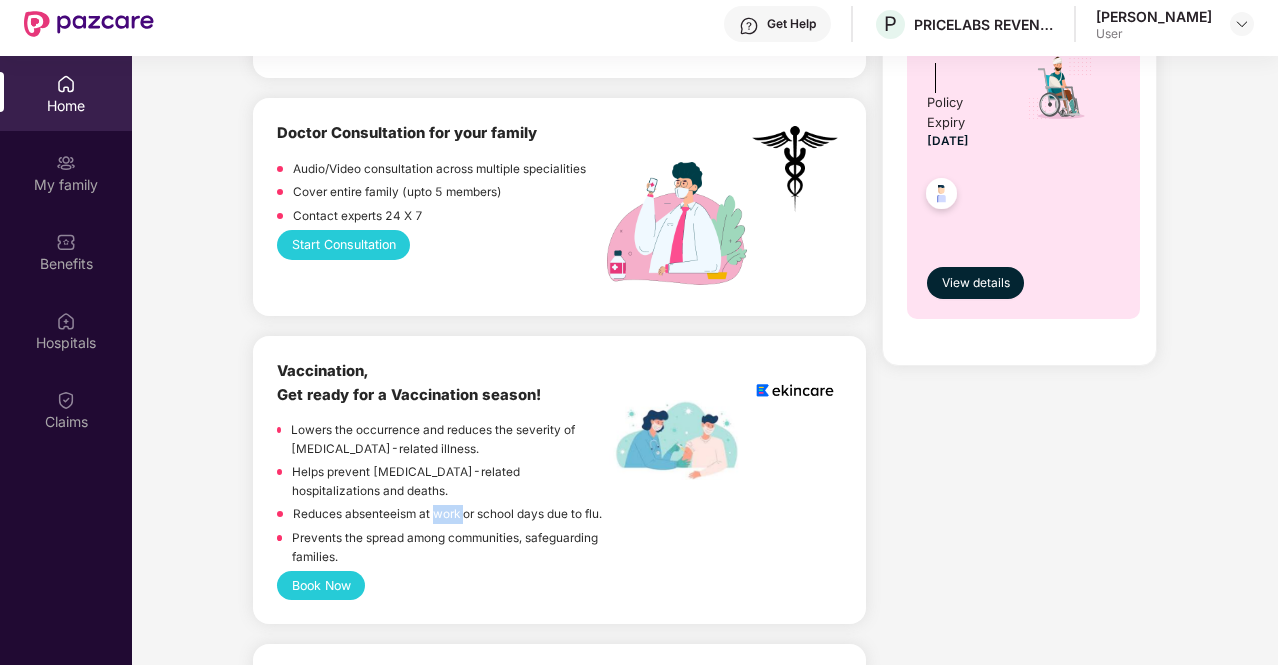 click on "Reduces absenteeism at work or school days due to flu." at bounding box center (447, 514) 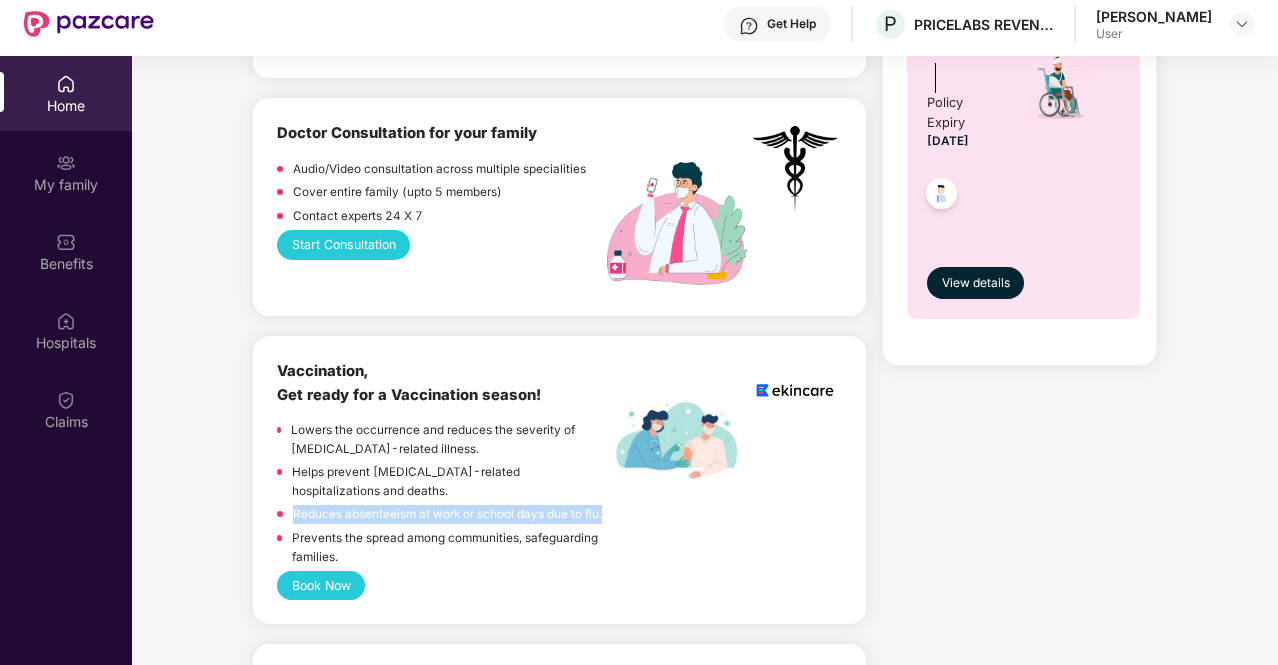 click on "Reduces absenteeism at work or school days due to flu." at bounding box center (447, 514) 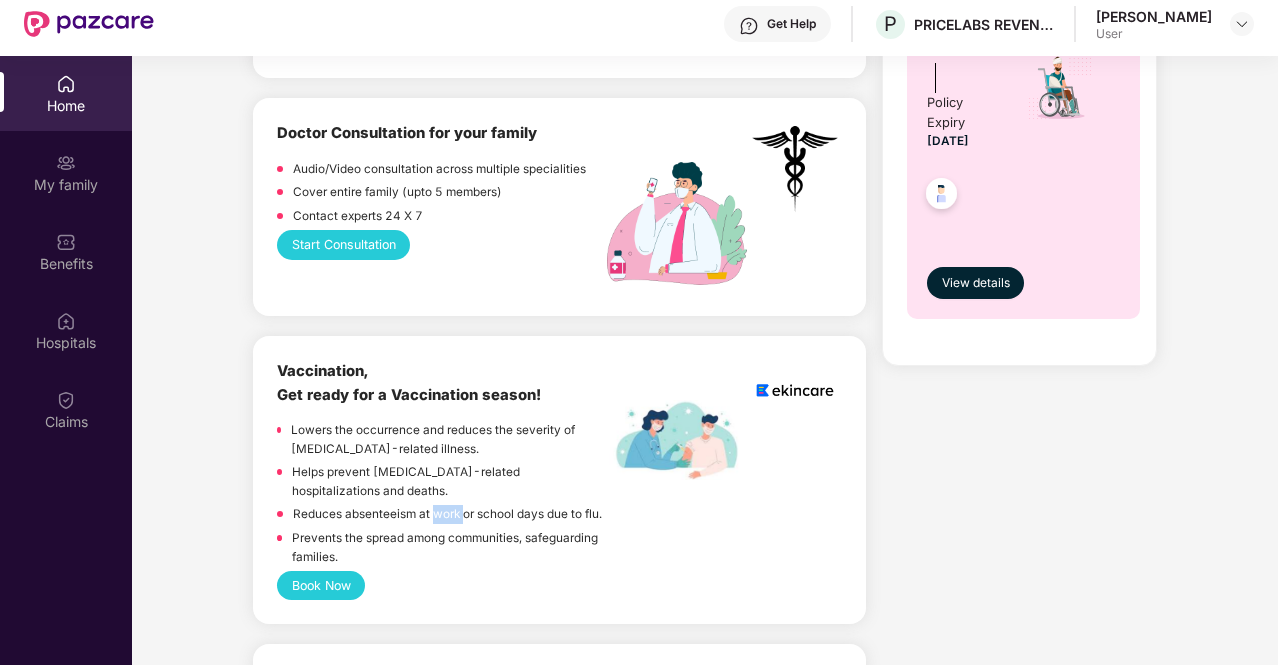 click on "Reduces absenteeism at work or school days due to flu." at bounding box center [447, 517] 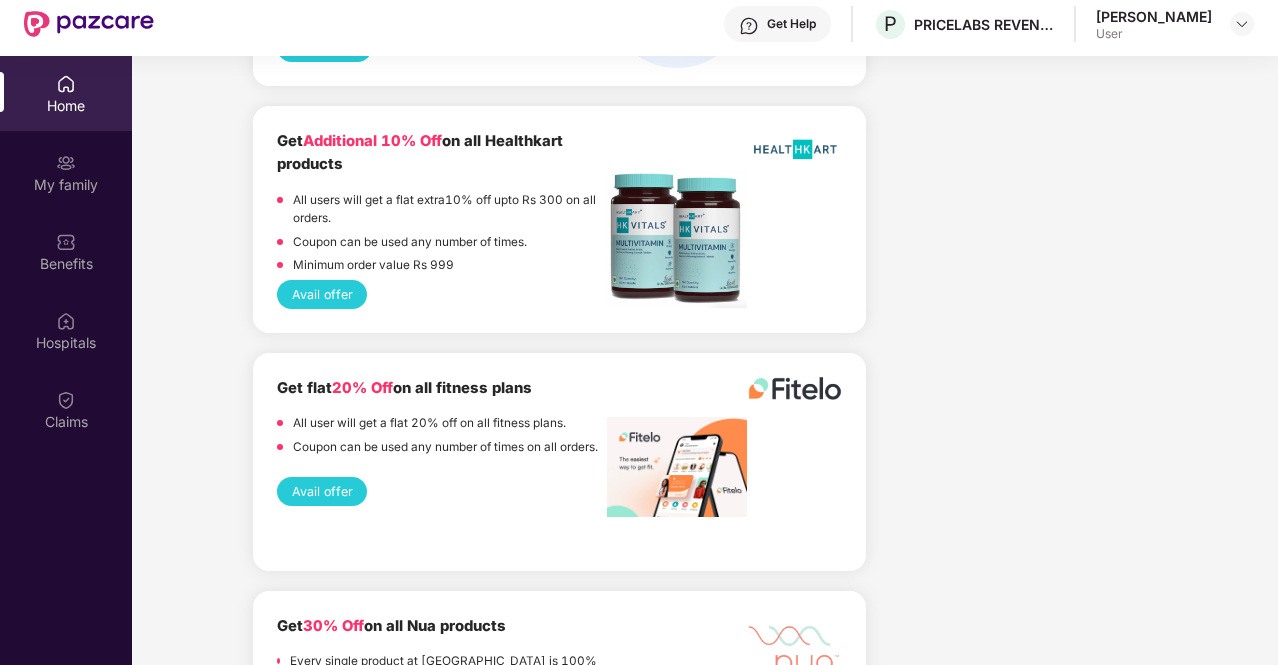 scroll, scrollTop: 2573, scrollLeft: 0, axis: vertical 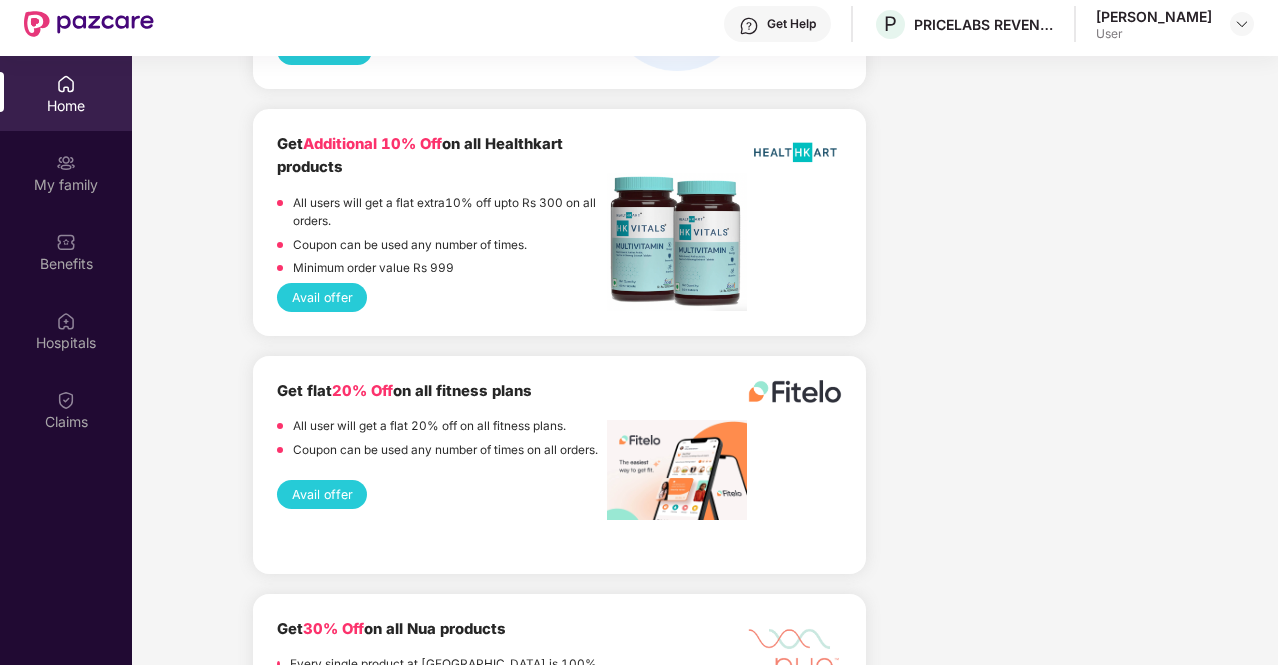 click on "Avail offer" at bounding box center (322, 494) 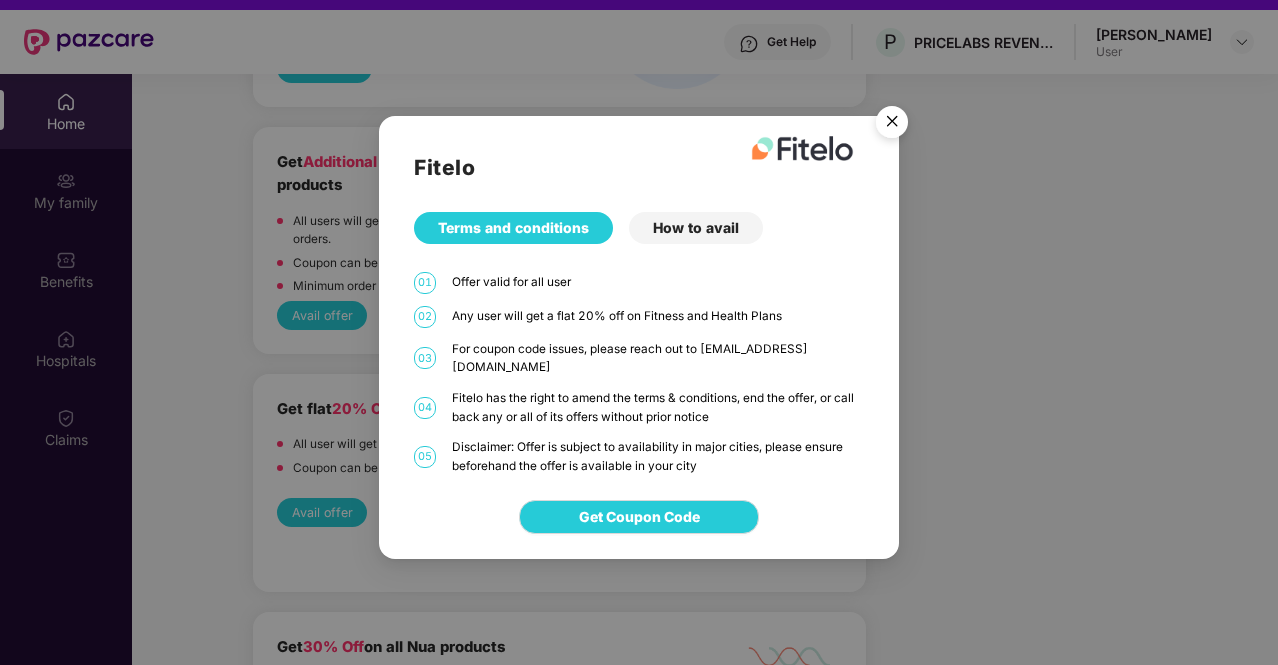 scroll, scrollTop: 112, scrollLeft: 0, axis: vertical 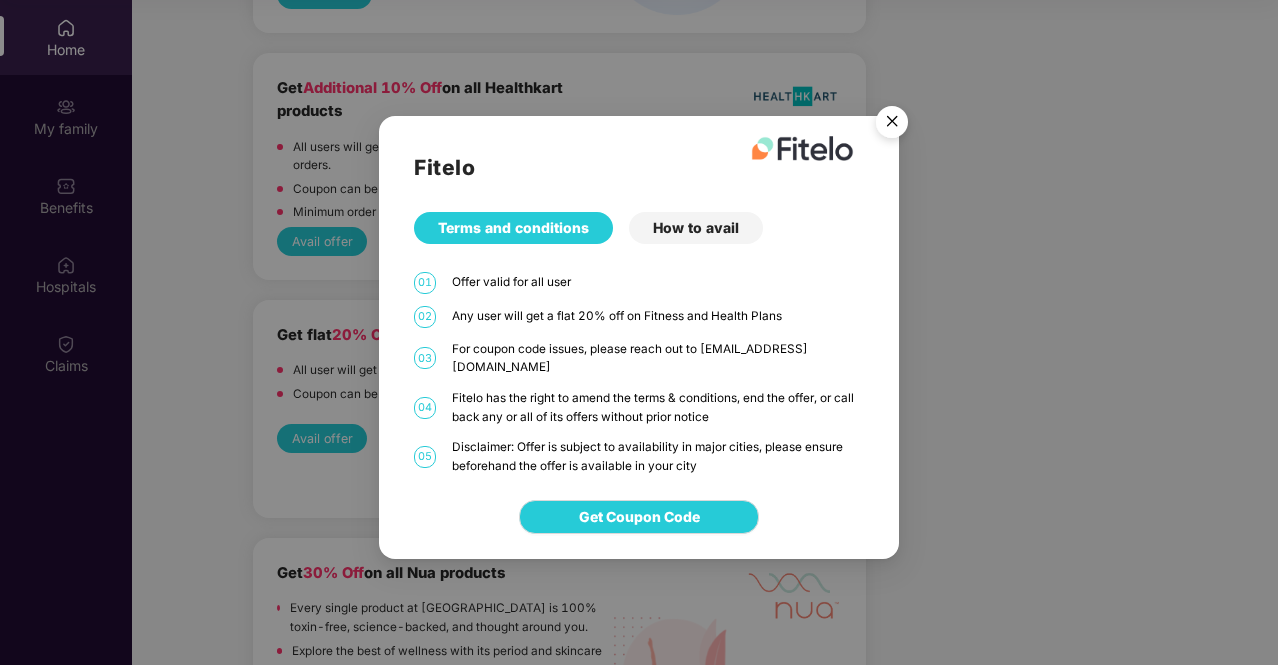 click at bounding box center [892, 125] 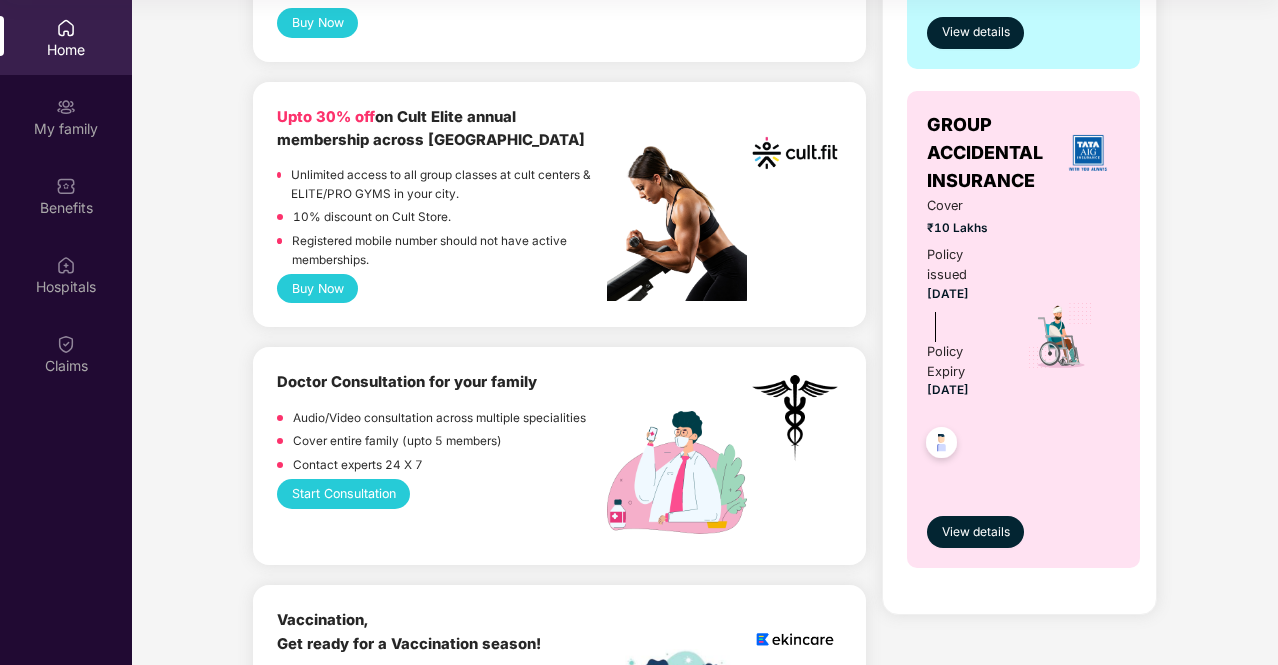 scroll, scrollTop: 750, scrollLeft: 0, axis: vertical 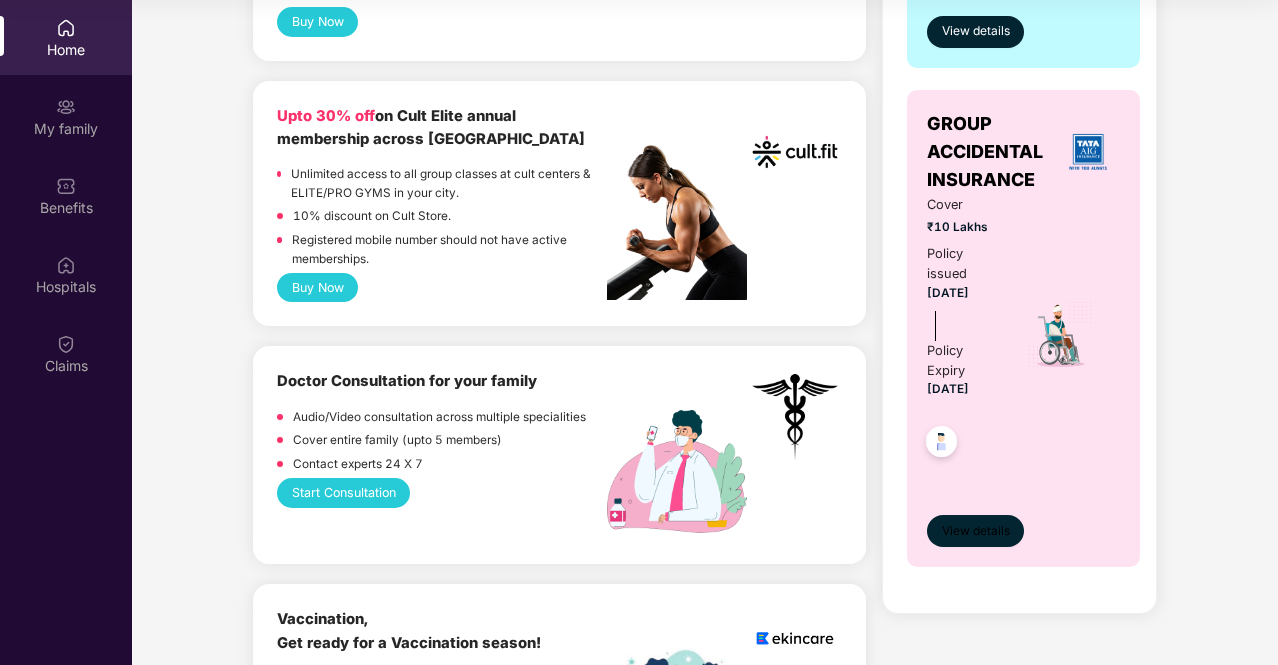click on "View details" at bounding box center (976, 531) 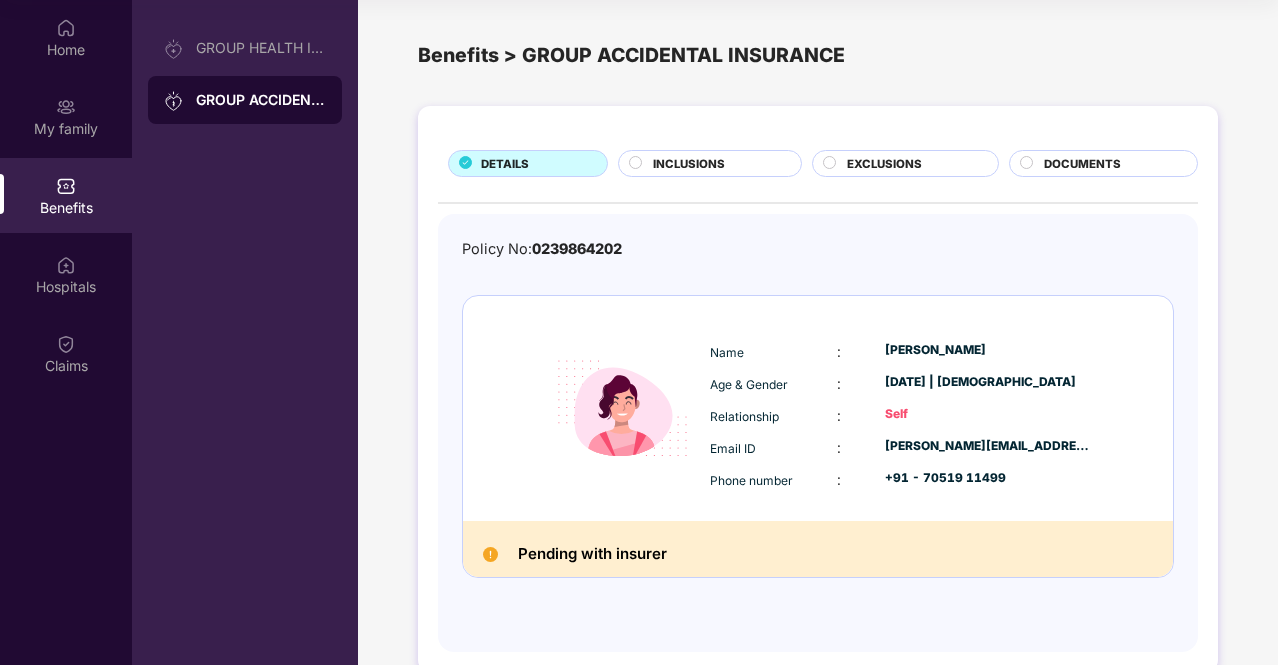 scroll, scrollTop: 34, scrollLeft: 0, axis: vertical 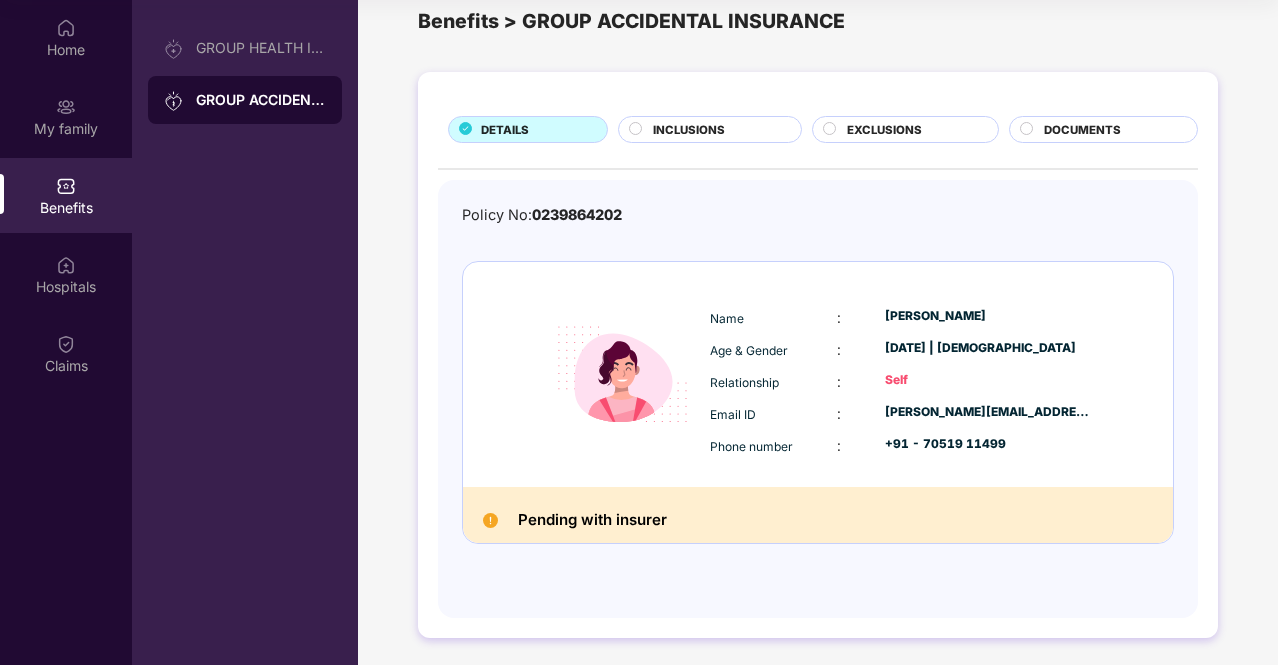 click on "INCLUSIONS" at bounding box center [717, 131] 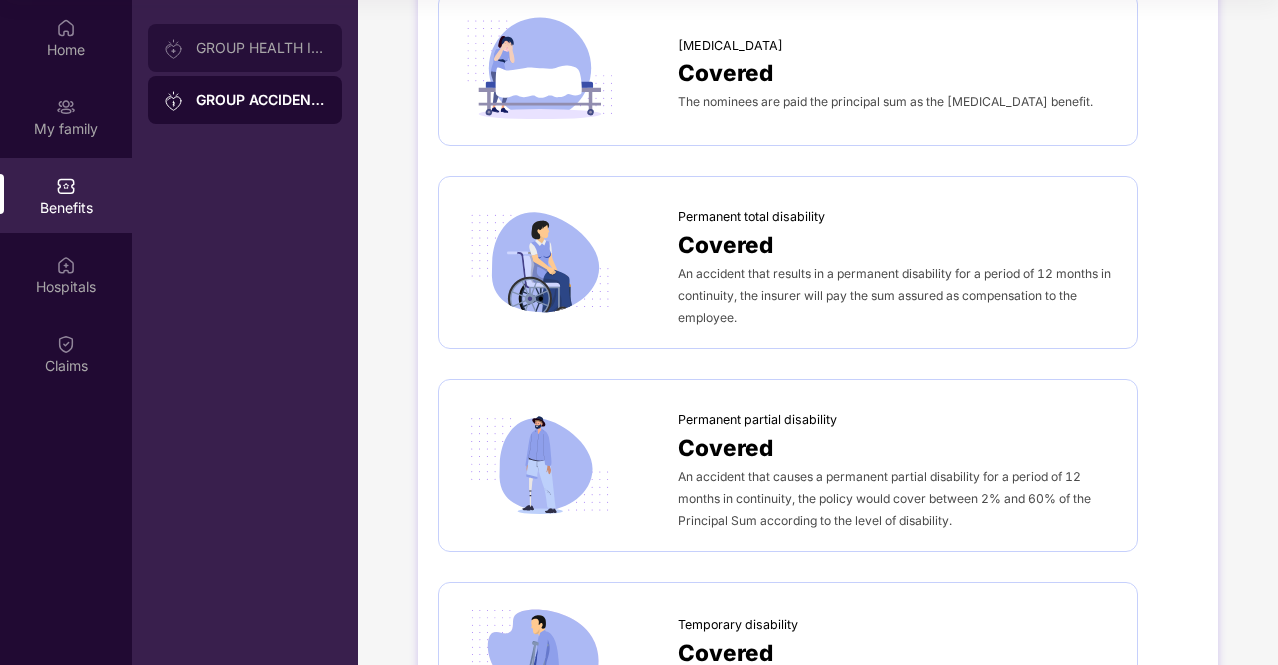 scroll, scrollTop: 214, scrollLeft: 0, axis: vertical 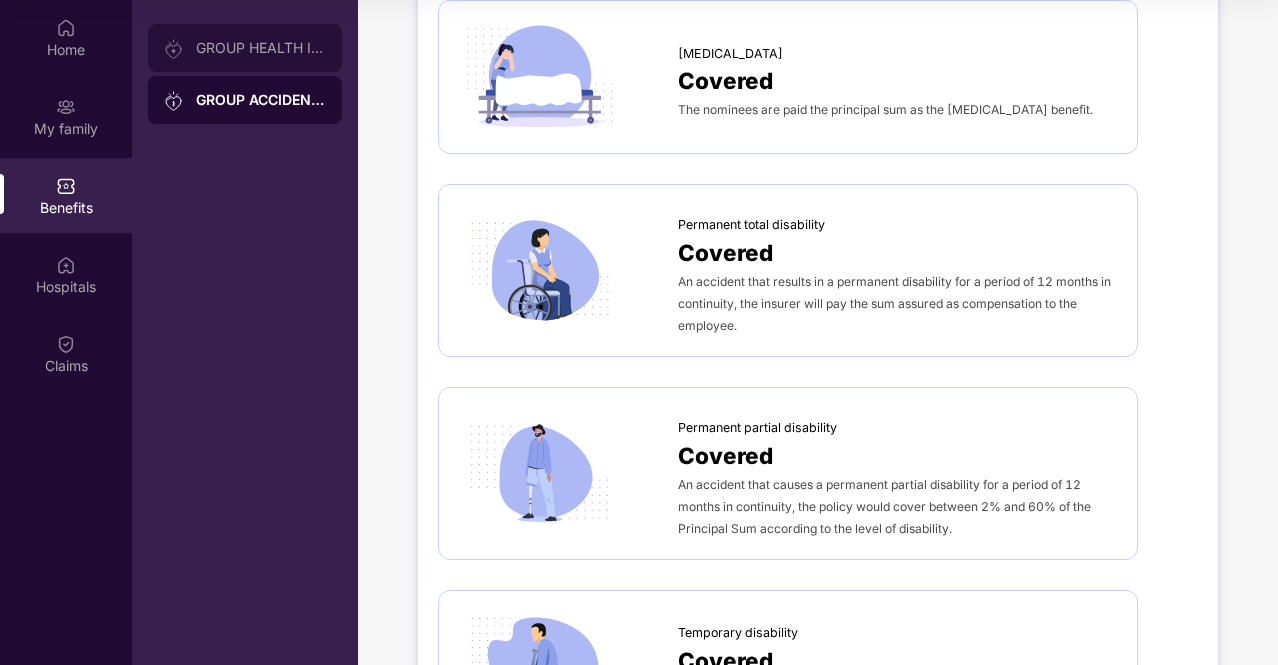 click on "GROUP HEALTH INSURANCE" at bounding box center (261, 48) 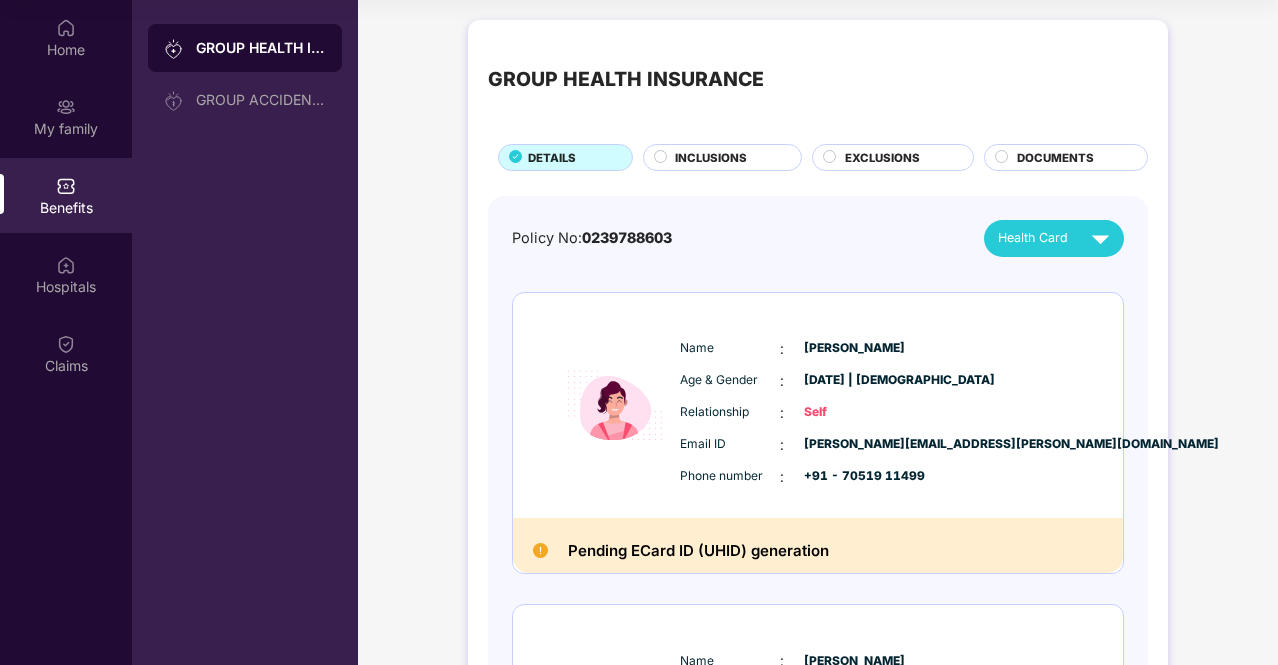 click on "INCLUSIONS" at bounding box center (711, 158) 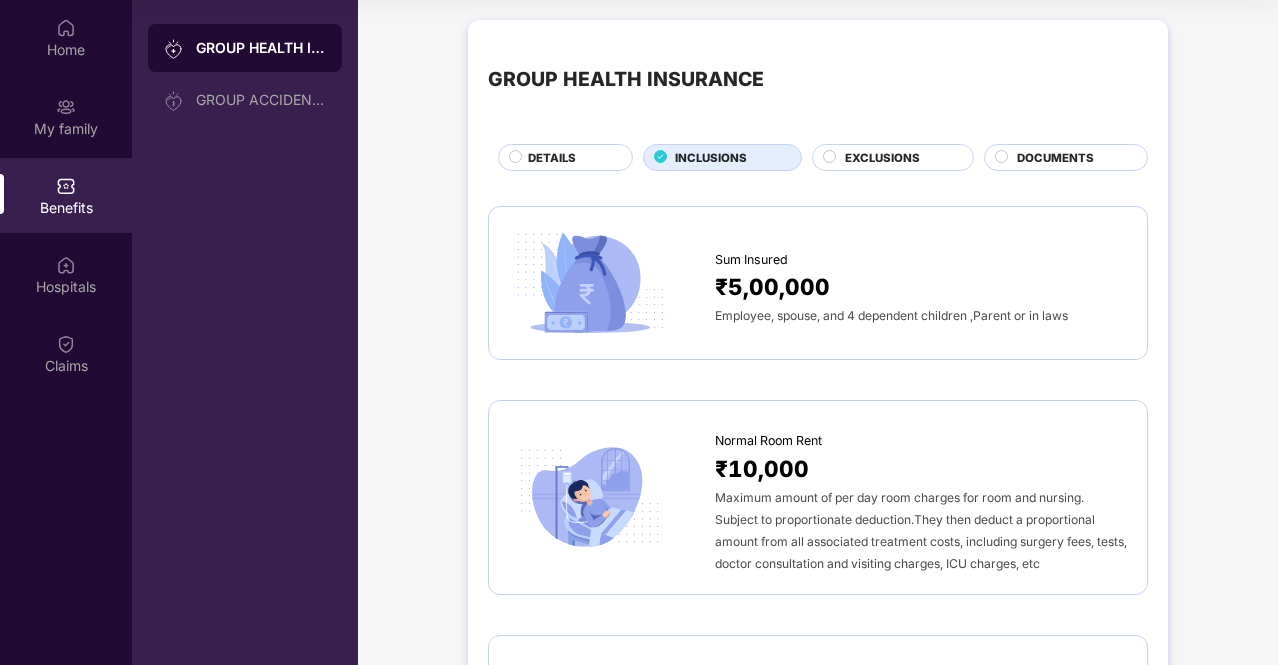 click on "INCLUSIONS" at bounding box center (711, 158) 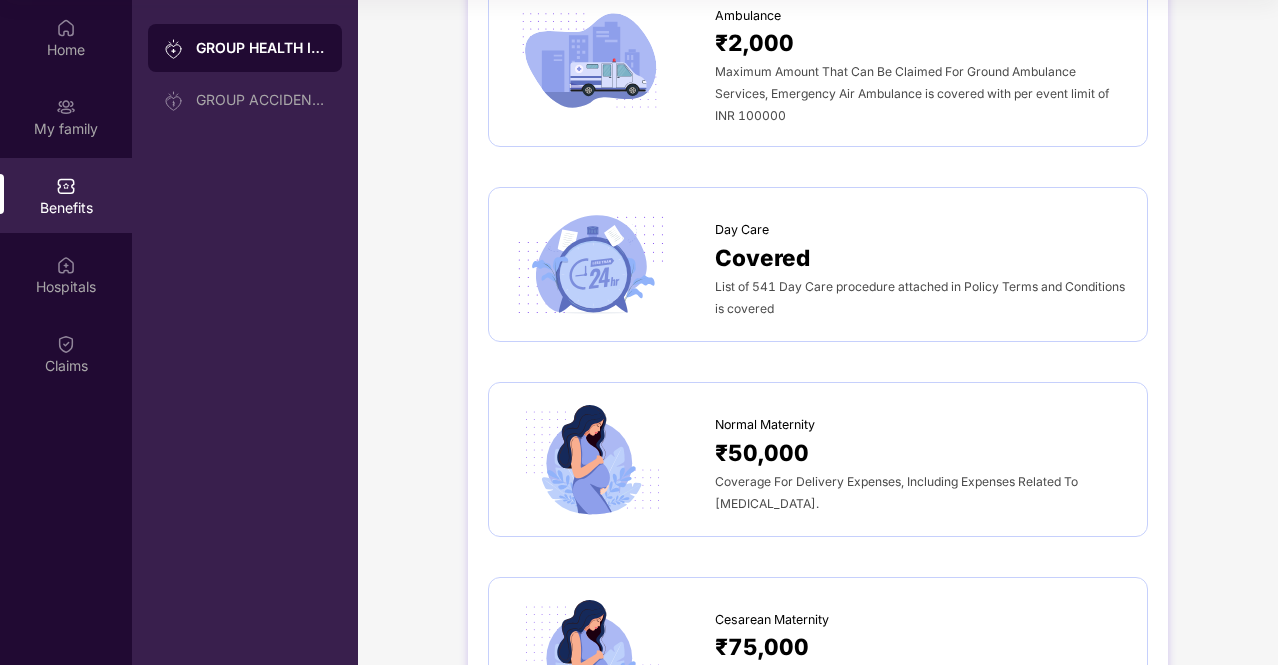 scroll, scrollTop: 1730, scrollLeft: 0, axis: vertical 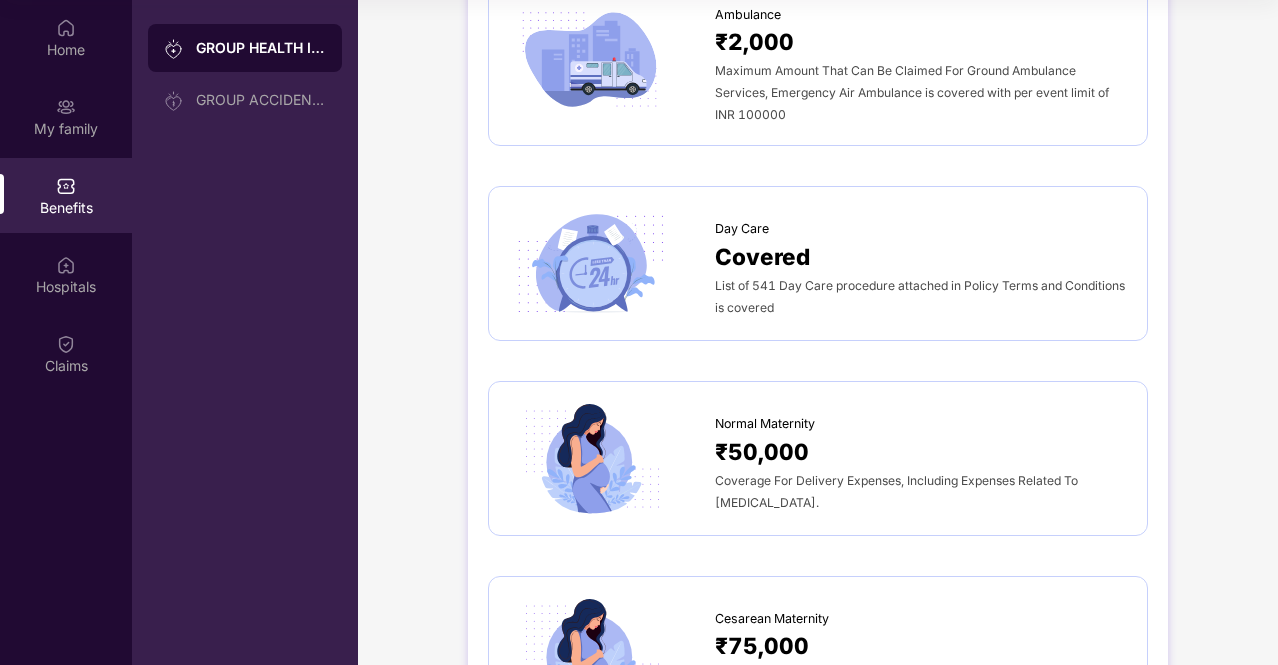 click on "Coverage For Delivery Expenses, Including Expenses Related To [MEDICAL_DATA]." at bounding box center [896, 491] 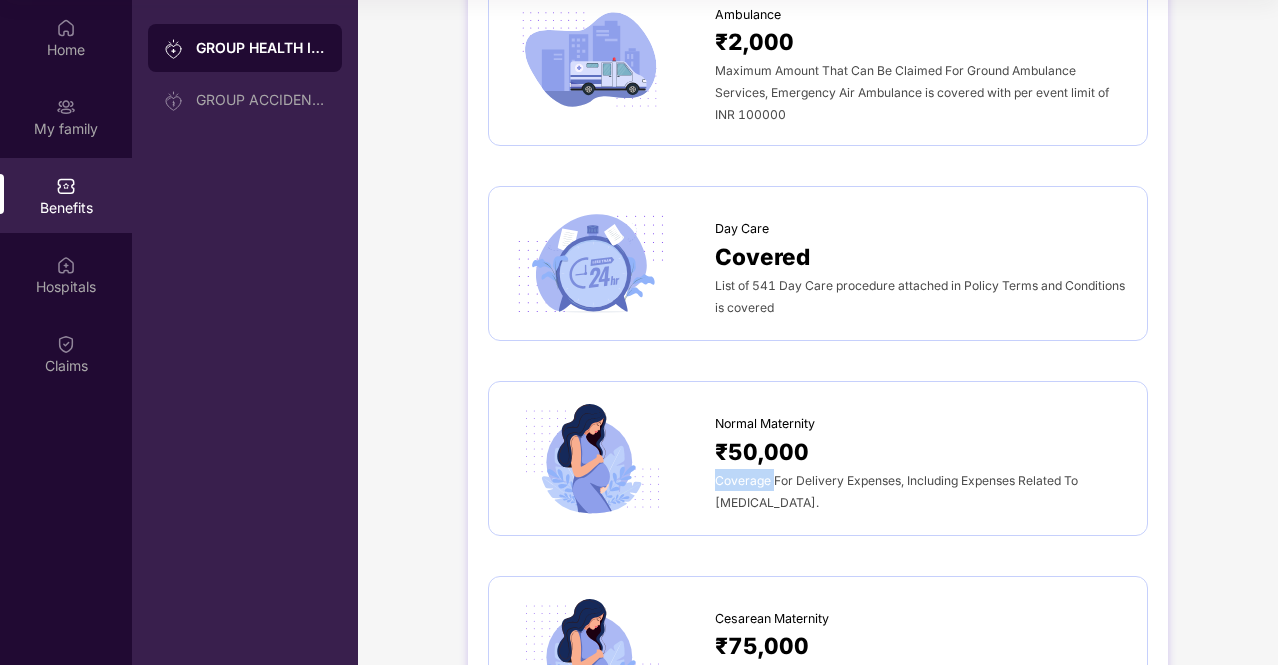 click on "Coverage For Delivery Expenses, Including Expenses Related To [MEDICAL_DATA]." at bounding box center (896, 491) 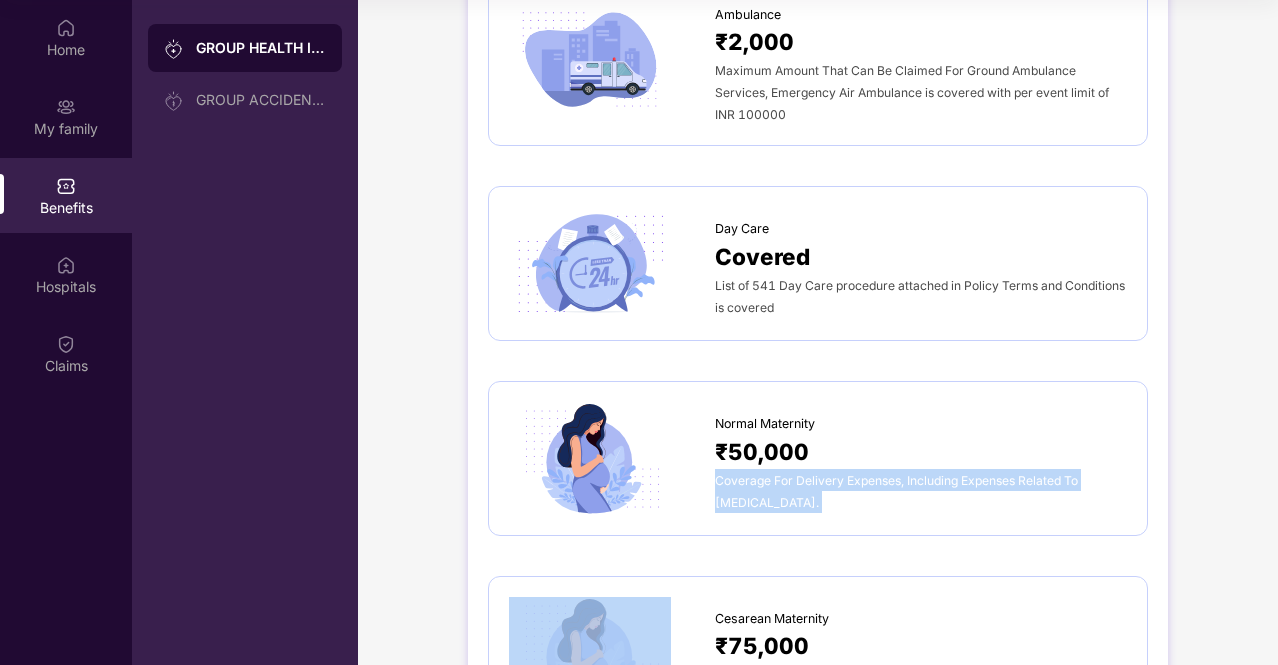 click on "Coverage For Delivery Expenses, Including Expenses Related To [MEDICAL_DATA]." at bounding box center (896, 491) 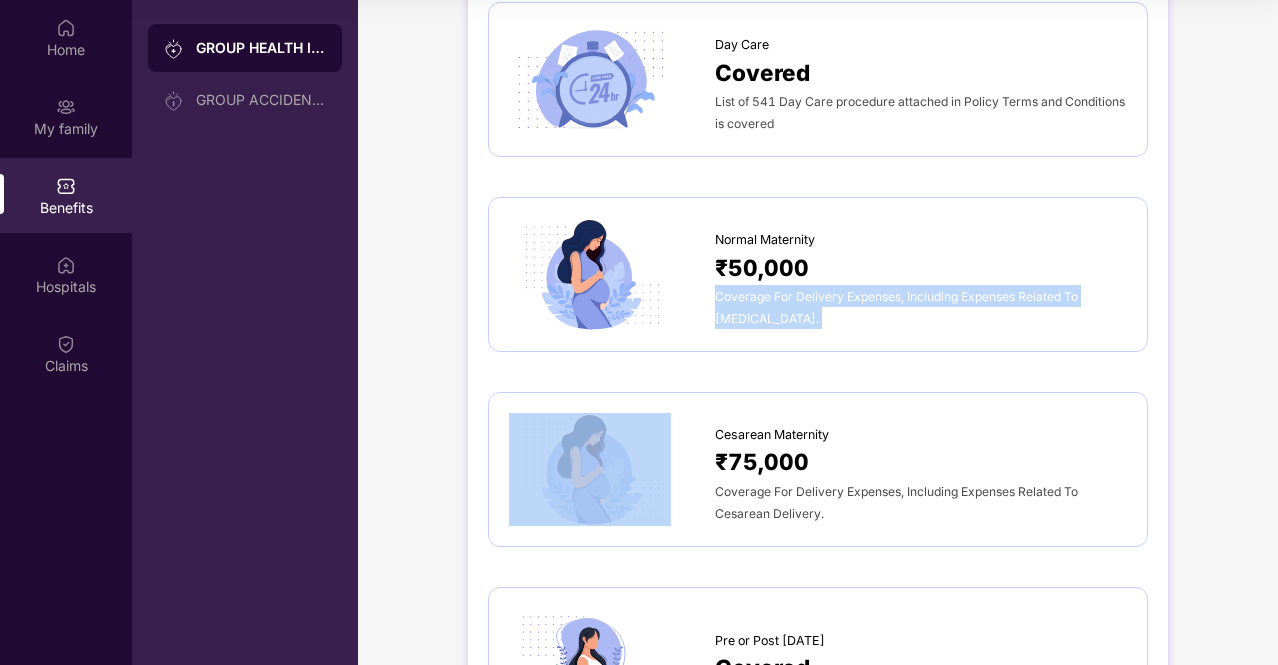 scroll, scrollTop: 1918, scrollLeft: 0, axis: vertical 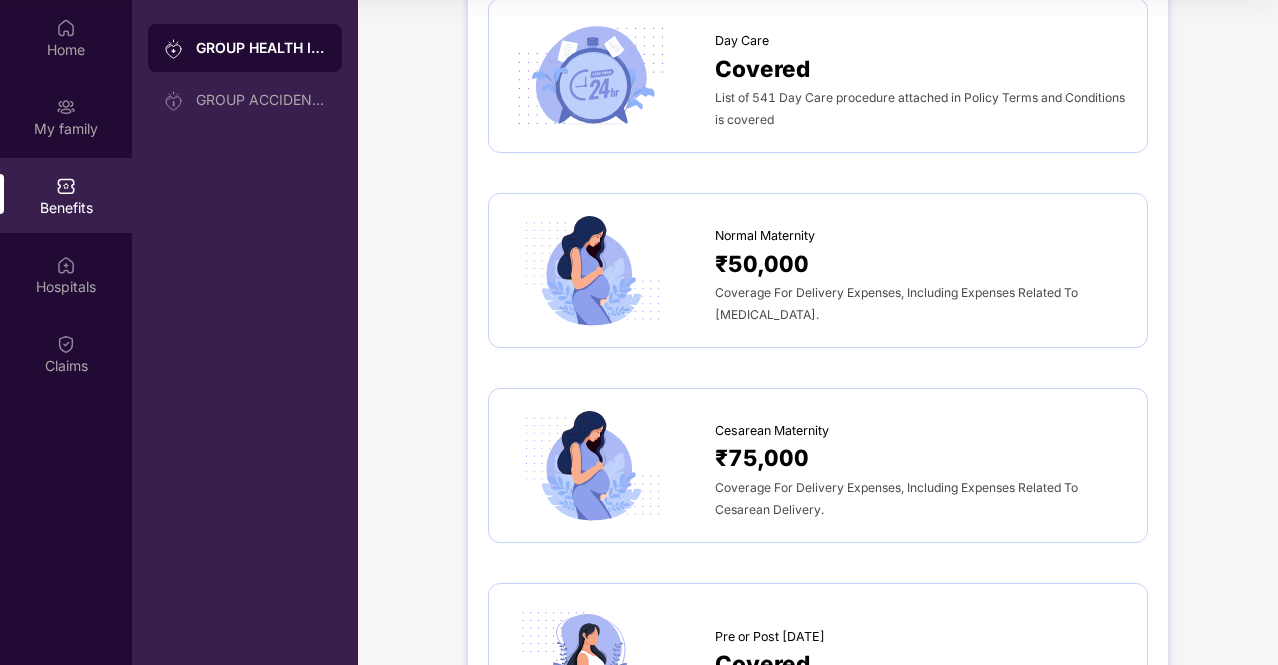 click on "Coverage For Delivery Expenses, Including Expenses Related To Cesarean Delivery." at bounding box center [921, 498] 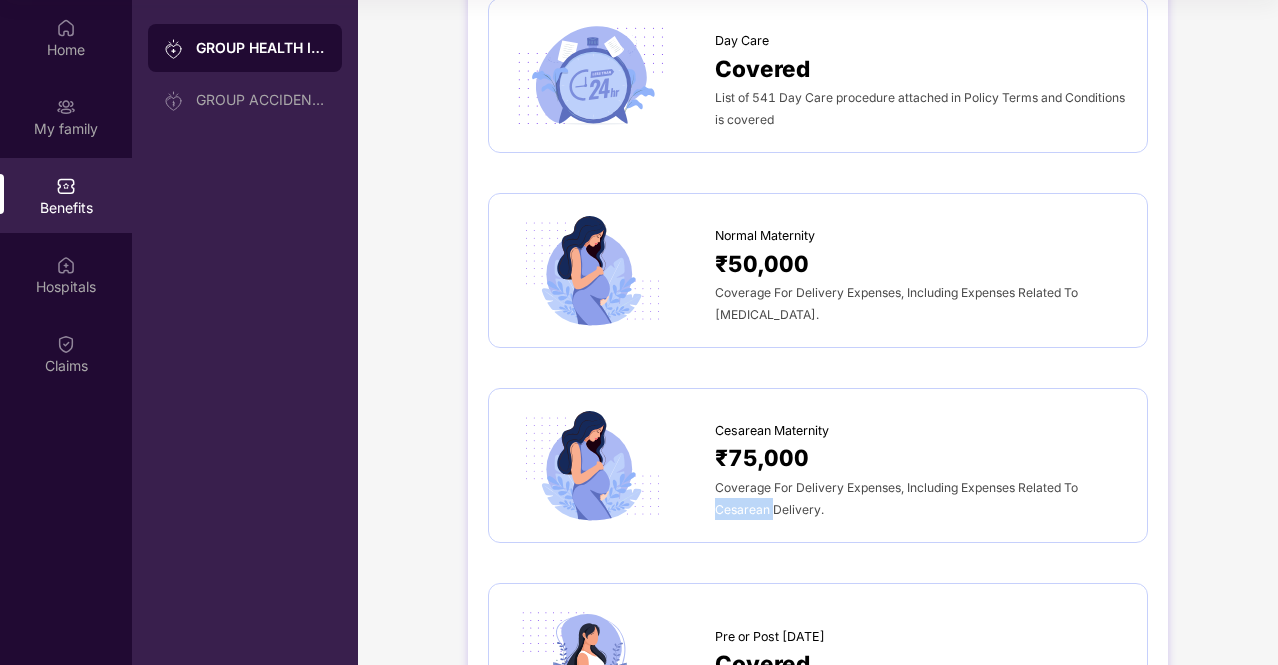 click on "Coverage For Delivery Expenses, Including Expenses Related To Cesarean Delivery." at bounding box center (921, 498) 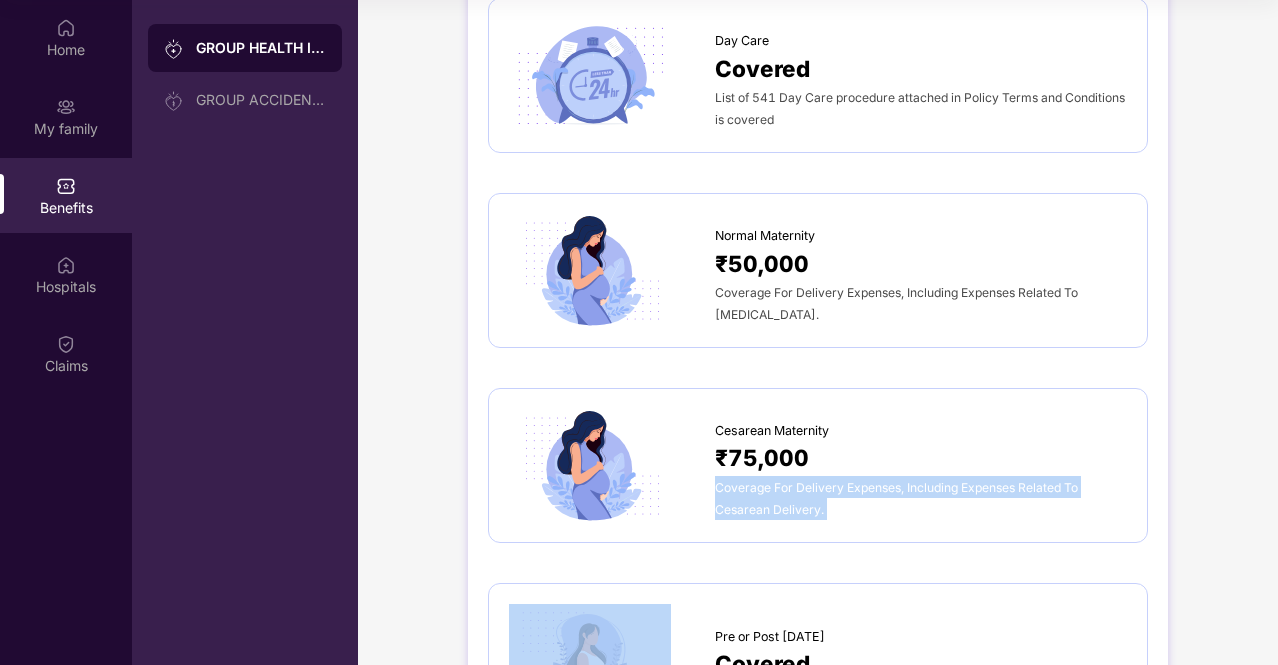 click on "Coverage For Delivery Expenses, Including Expenses Related To Cesarean Delivery." at bounding box center [921, 498] 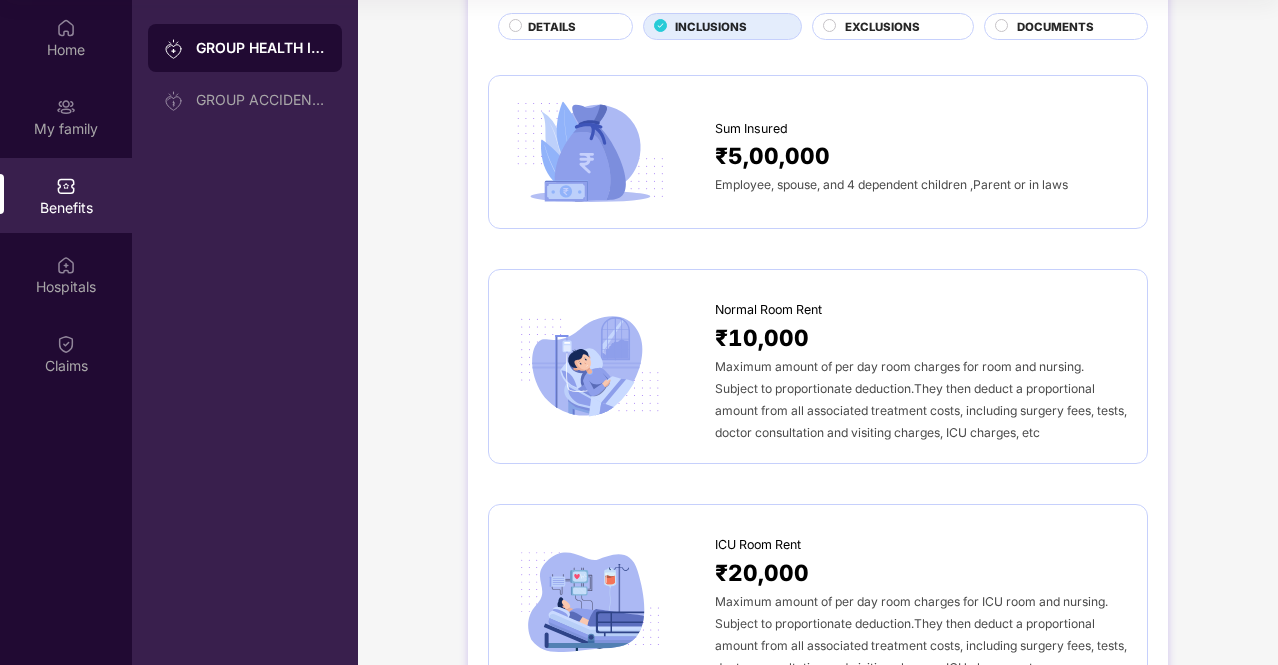 scroll, scrollTop: 0, scrollLeft: 0, axis: both 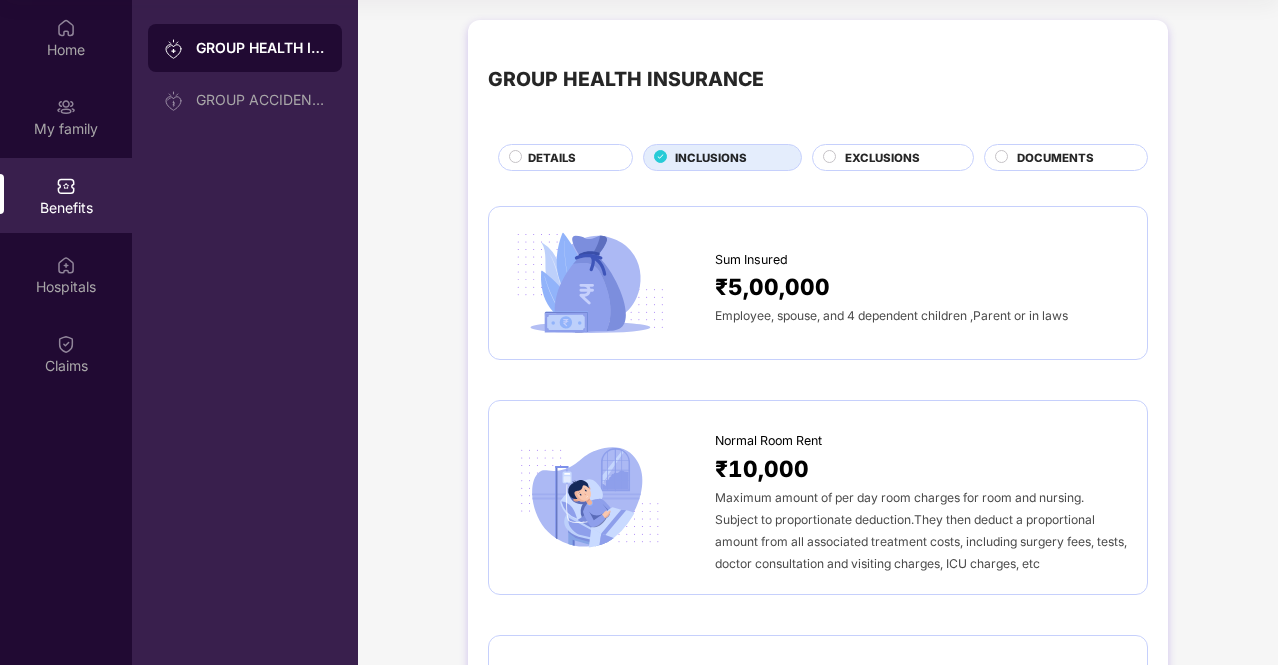 click on "EXCLUSIONS" at bounding box center (882, 158) 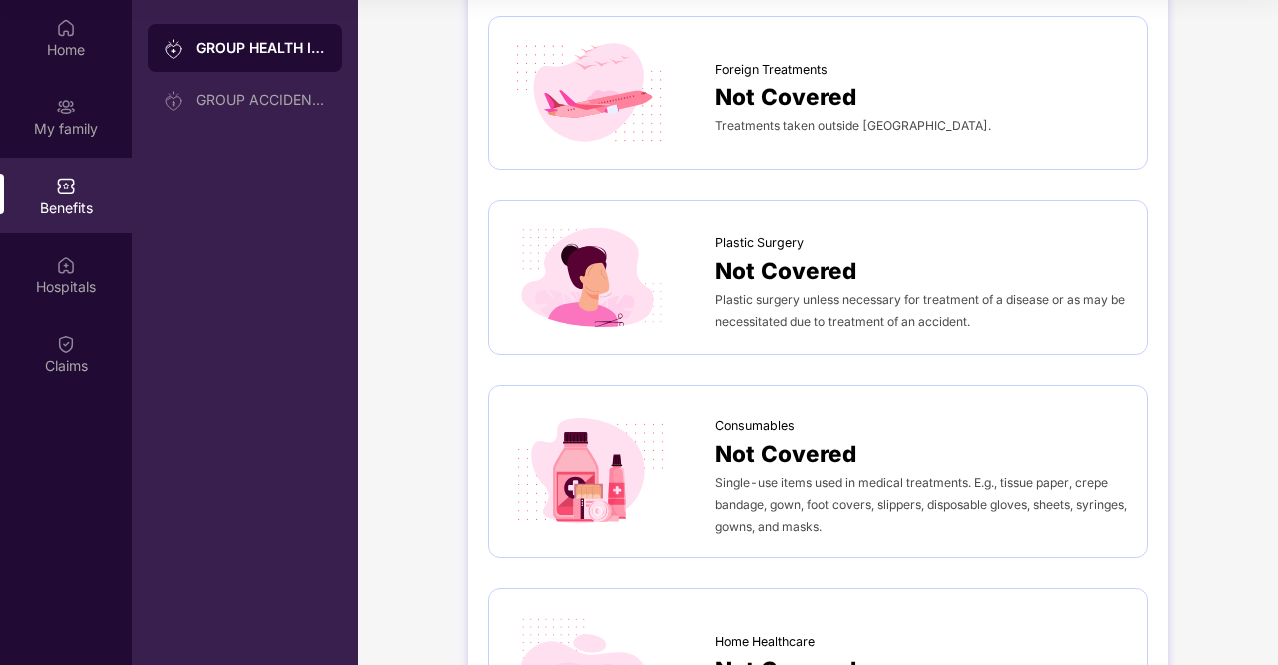 scroll, scrollTop: 1080, scrollLeft: 0, axis: vertical 